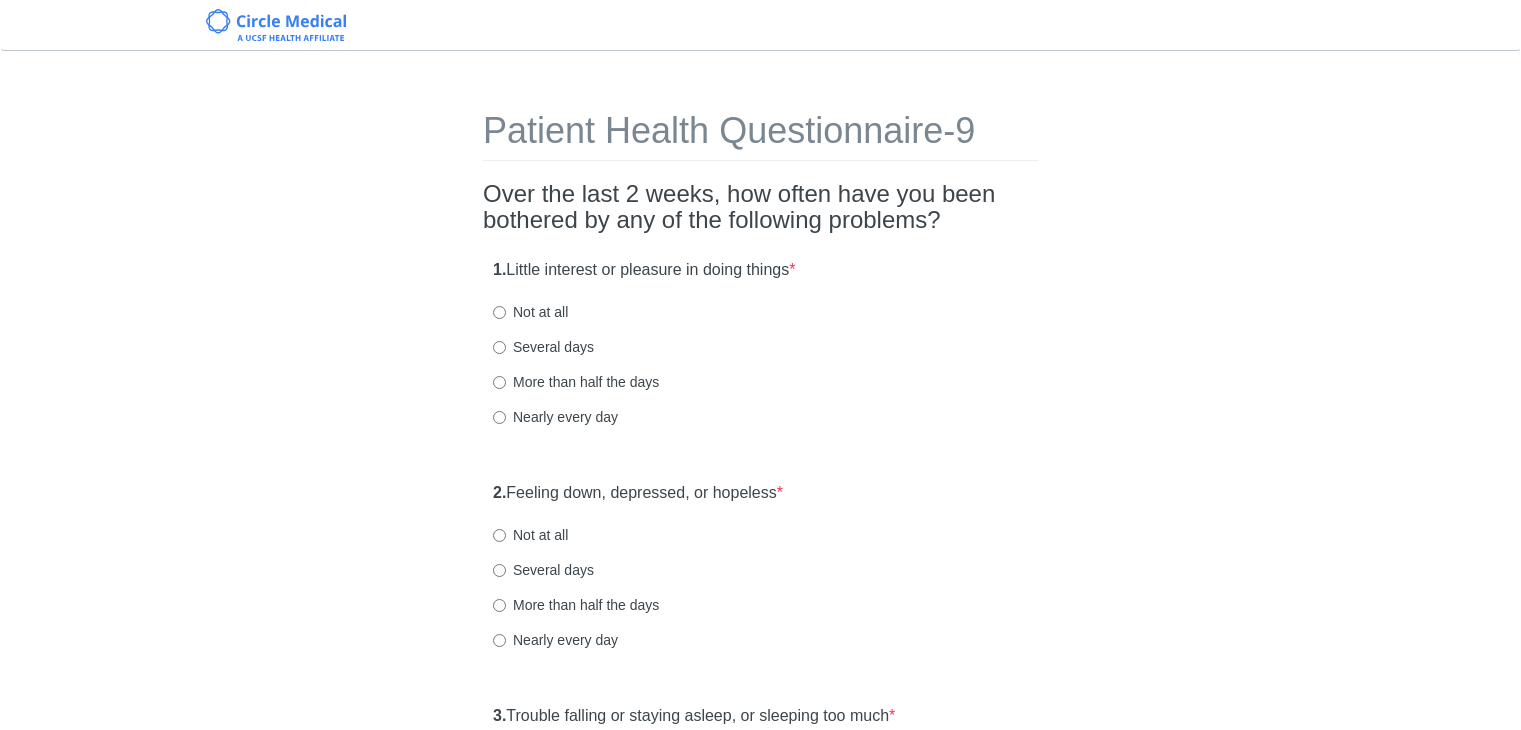 scroll, scrollTop: 0, scrollLeft: 0, axis: both 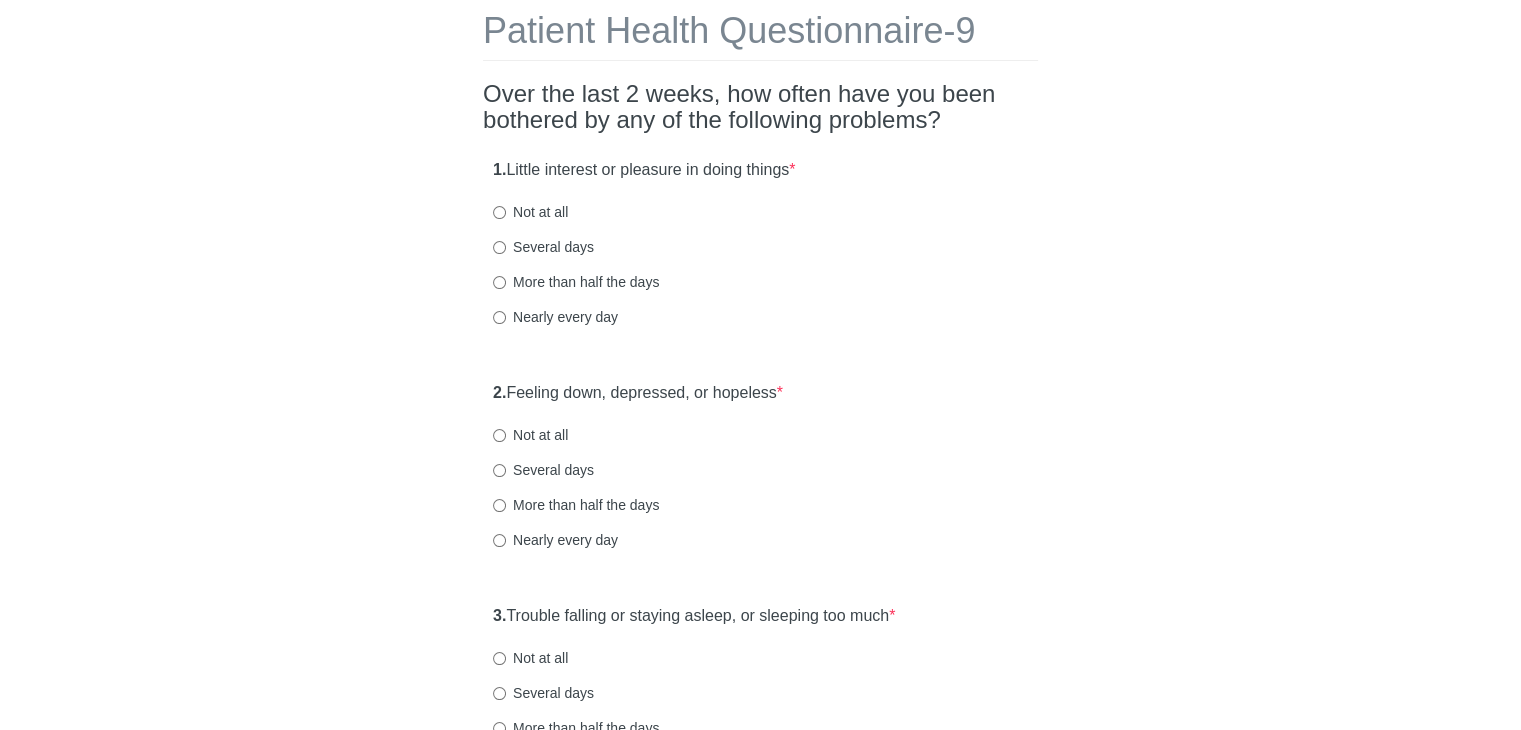 click on "Not at all" at bounding box center (530, 212) 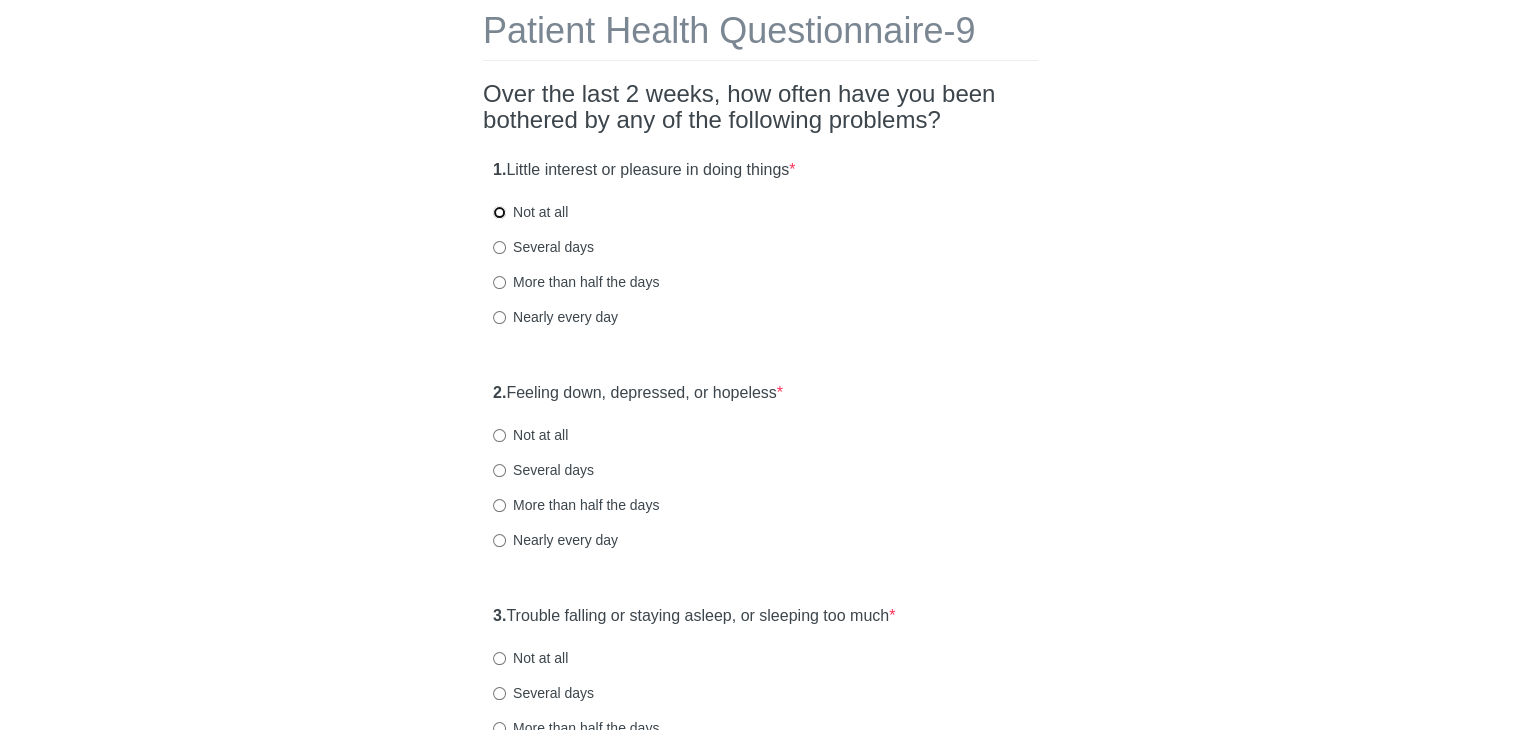 click on "Not at all" at bounding box center (499, 212) 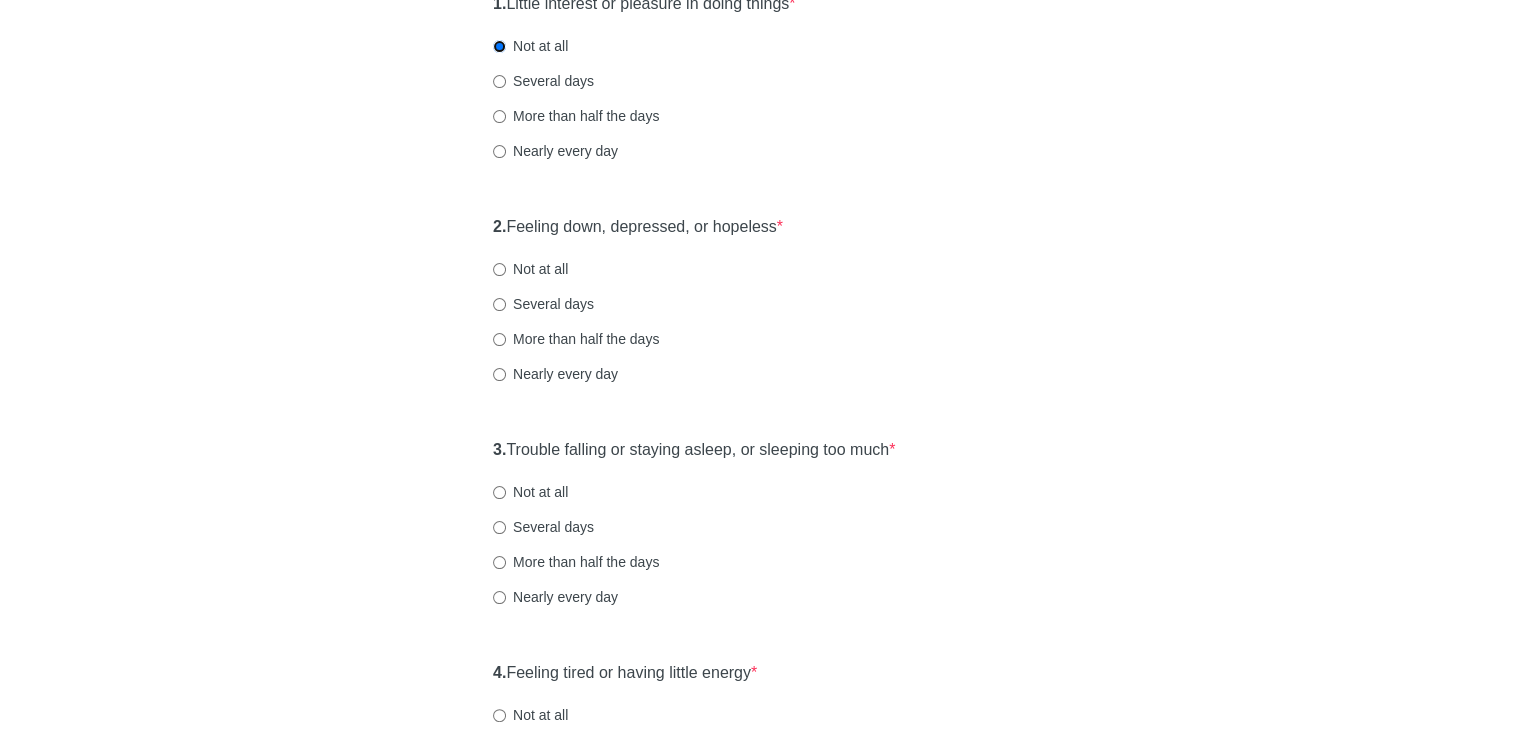 scroll, scrollTop: 300, scrollLeft: 0, axis: vertical 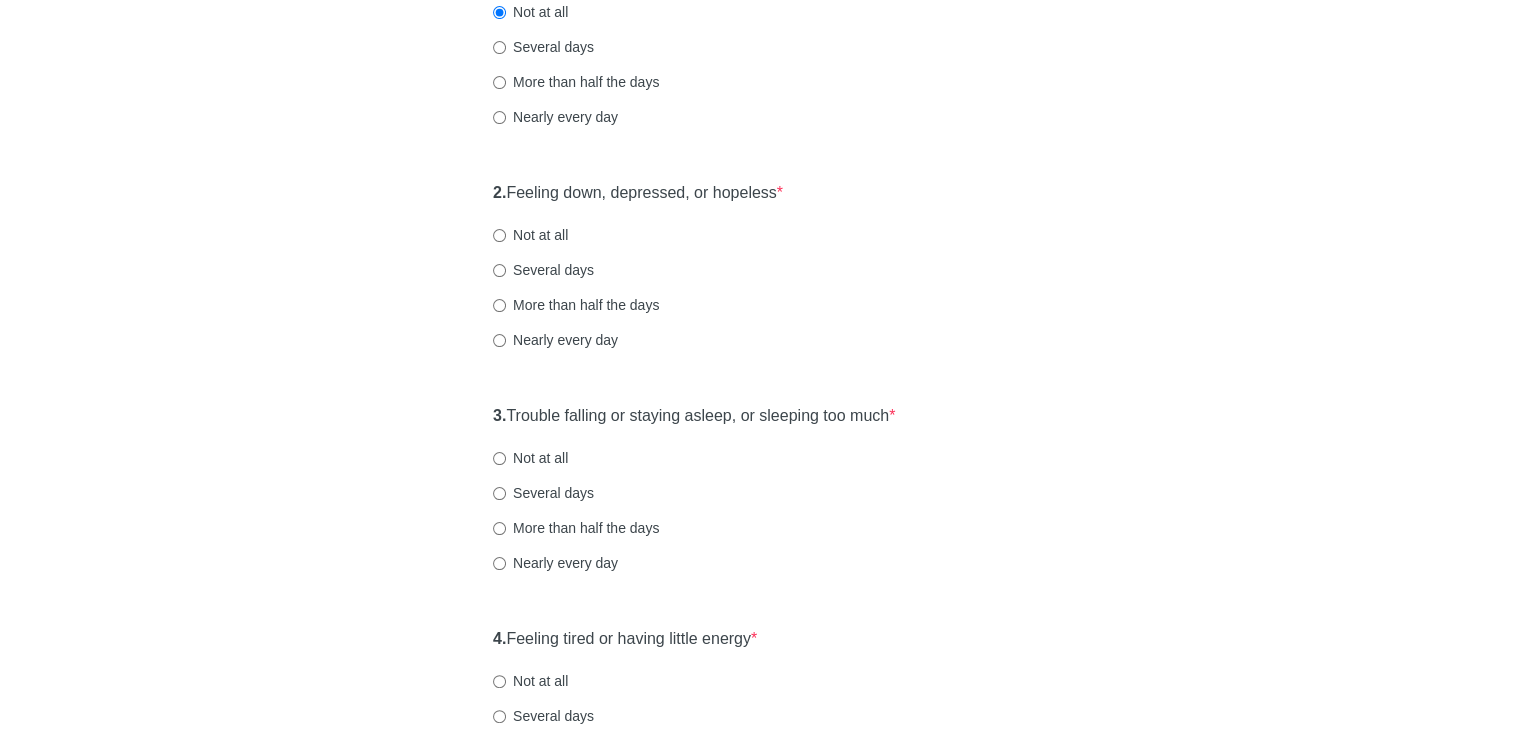 click on "Not at all" at bounding box center [530, 235] 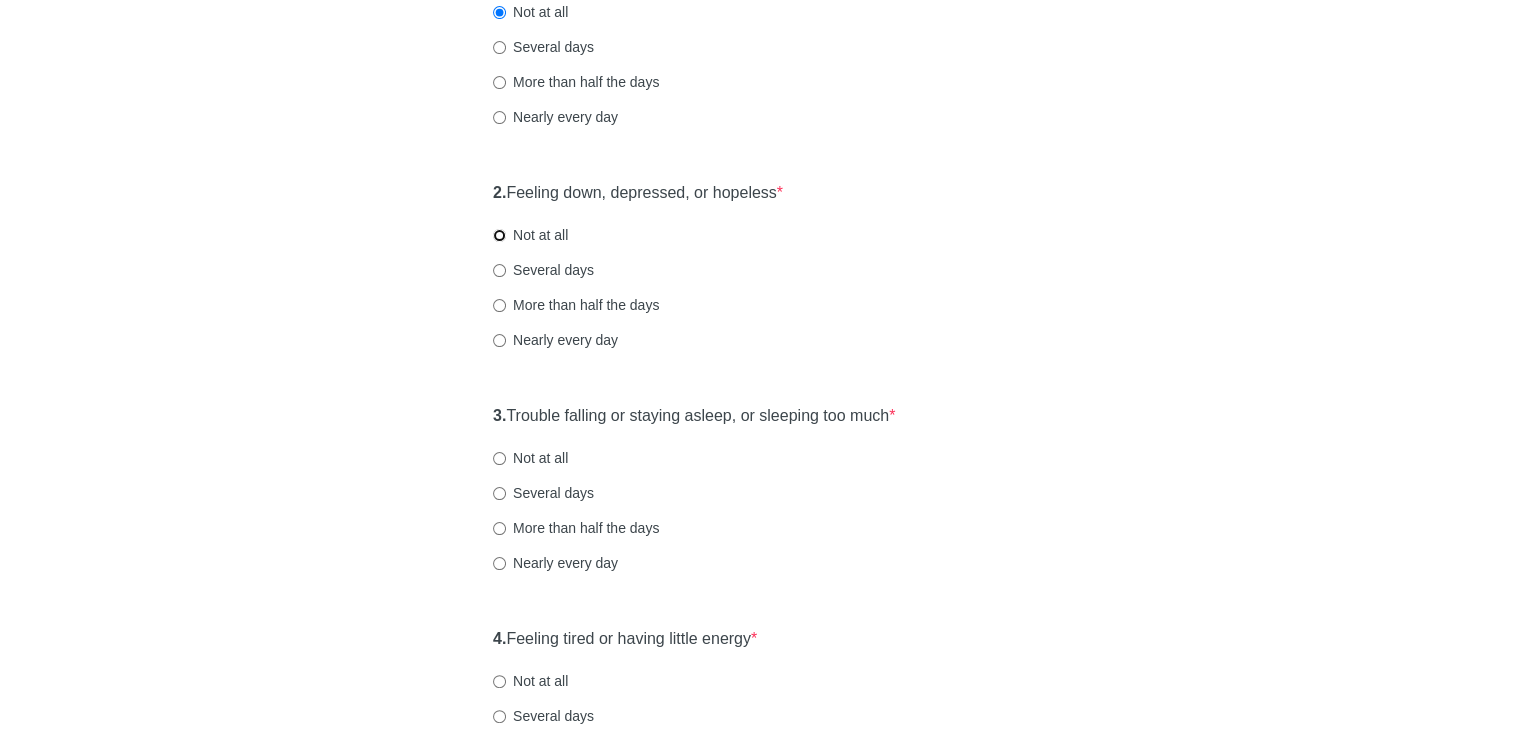 radio on "true" 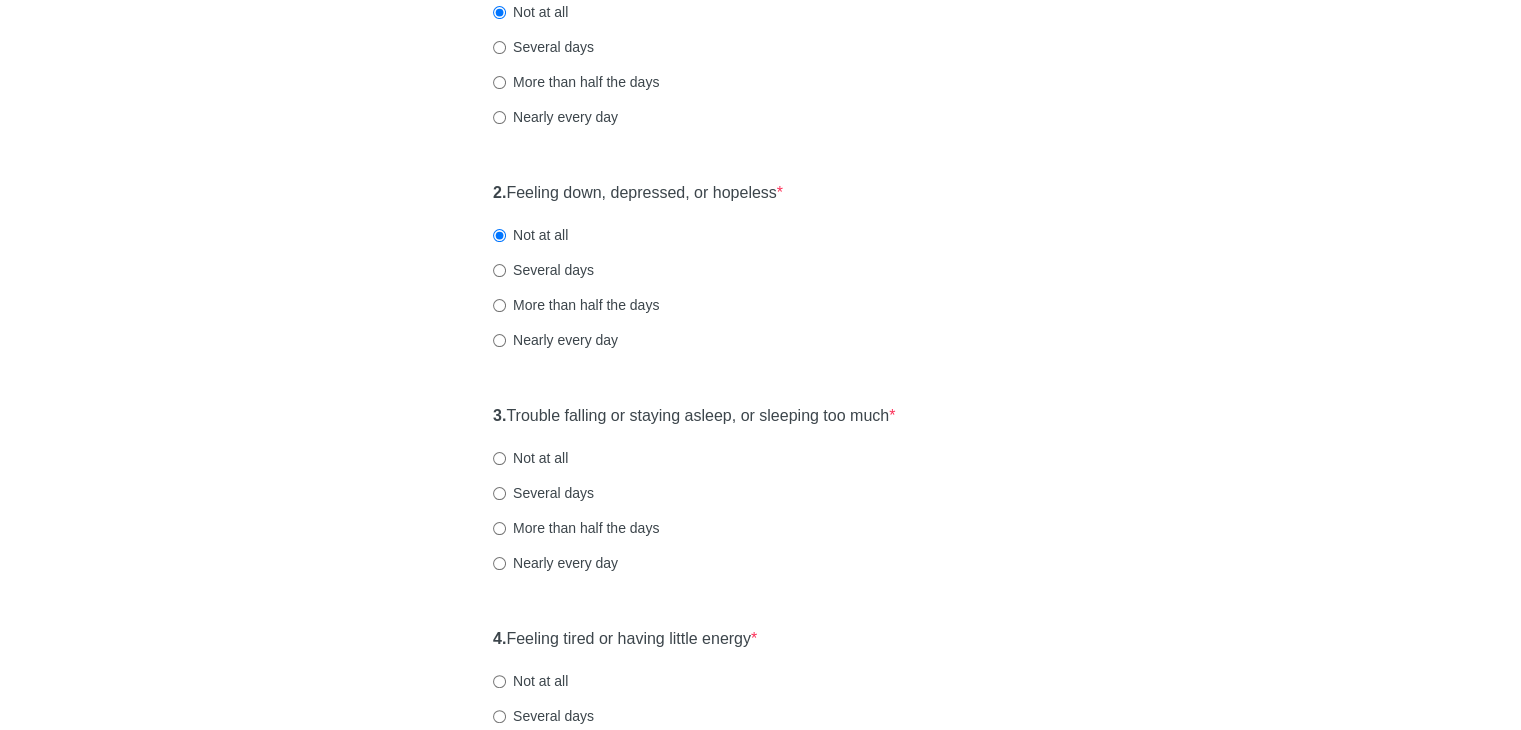 click on "Several days" at bounding box center [543, 270] 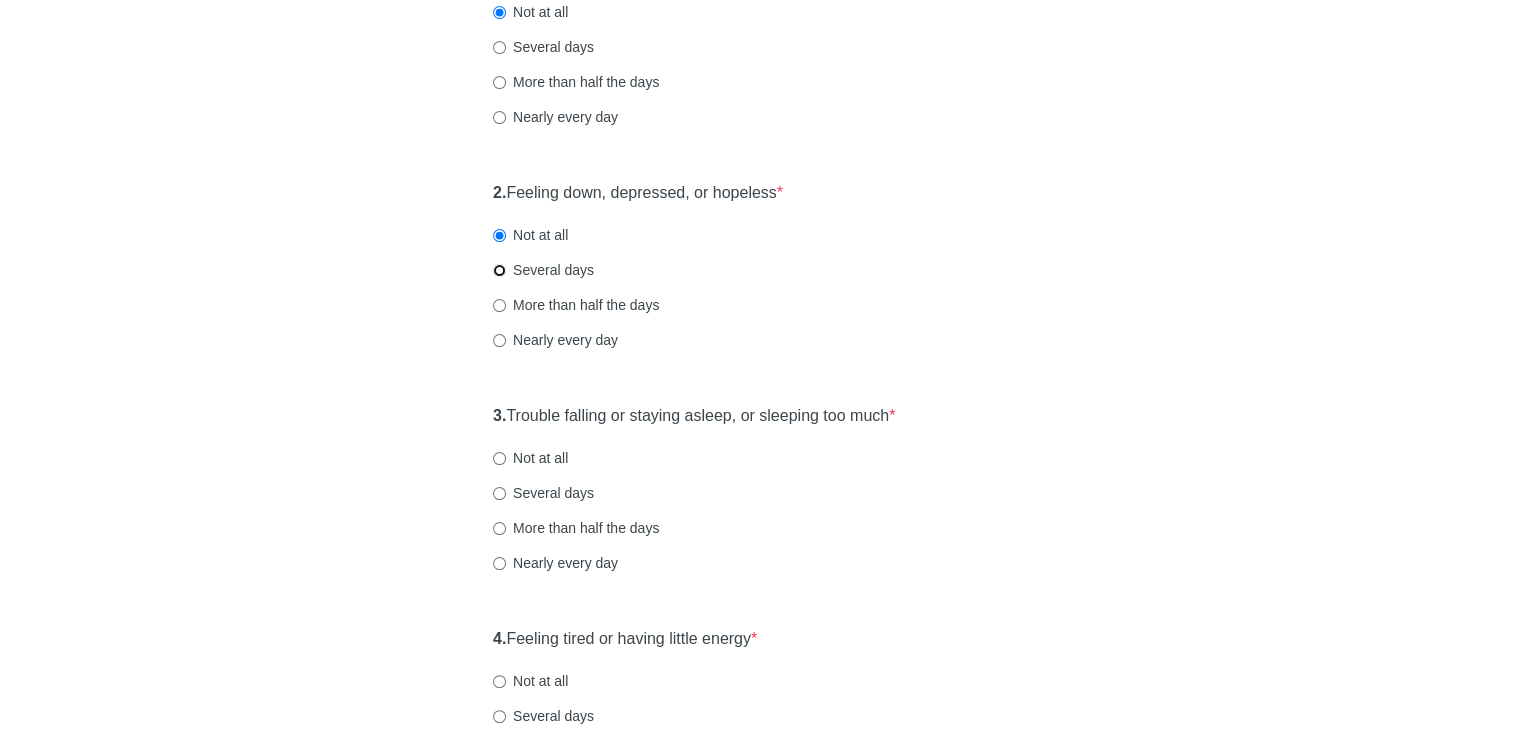 click on "Several days" at bounding box center [499, 270] 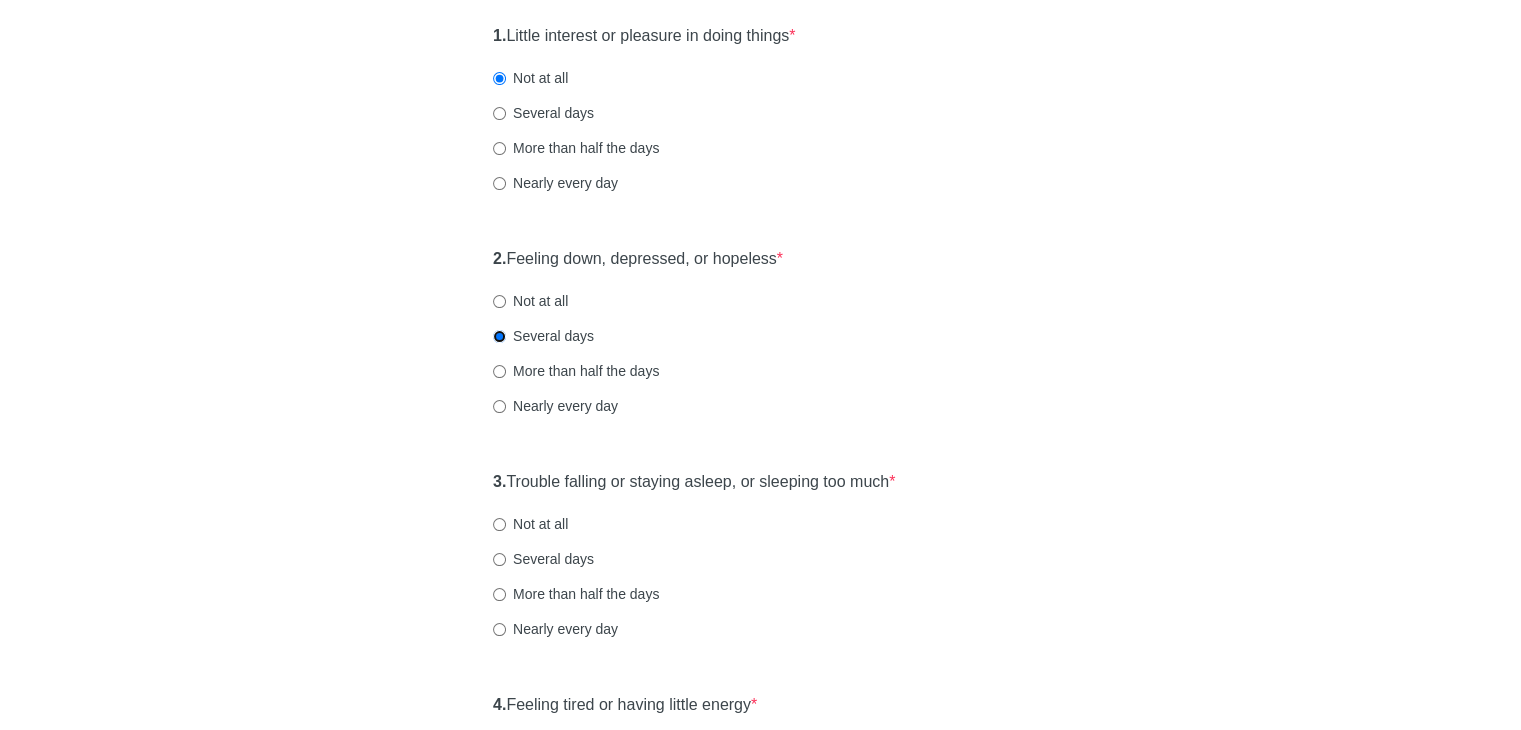scroll, scrollTop: 200, scrollLeft: 0, axis: vertical 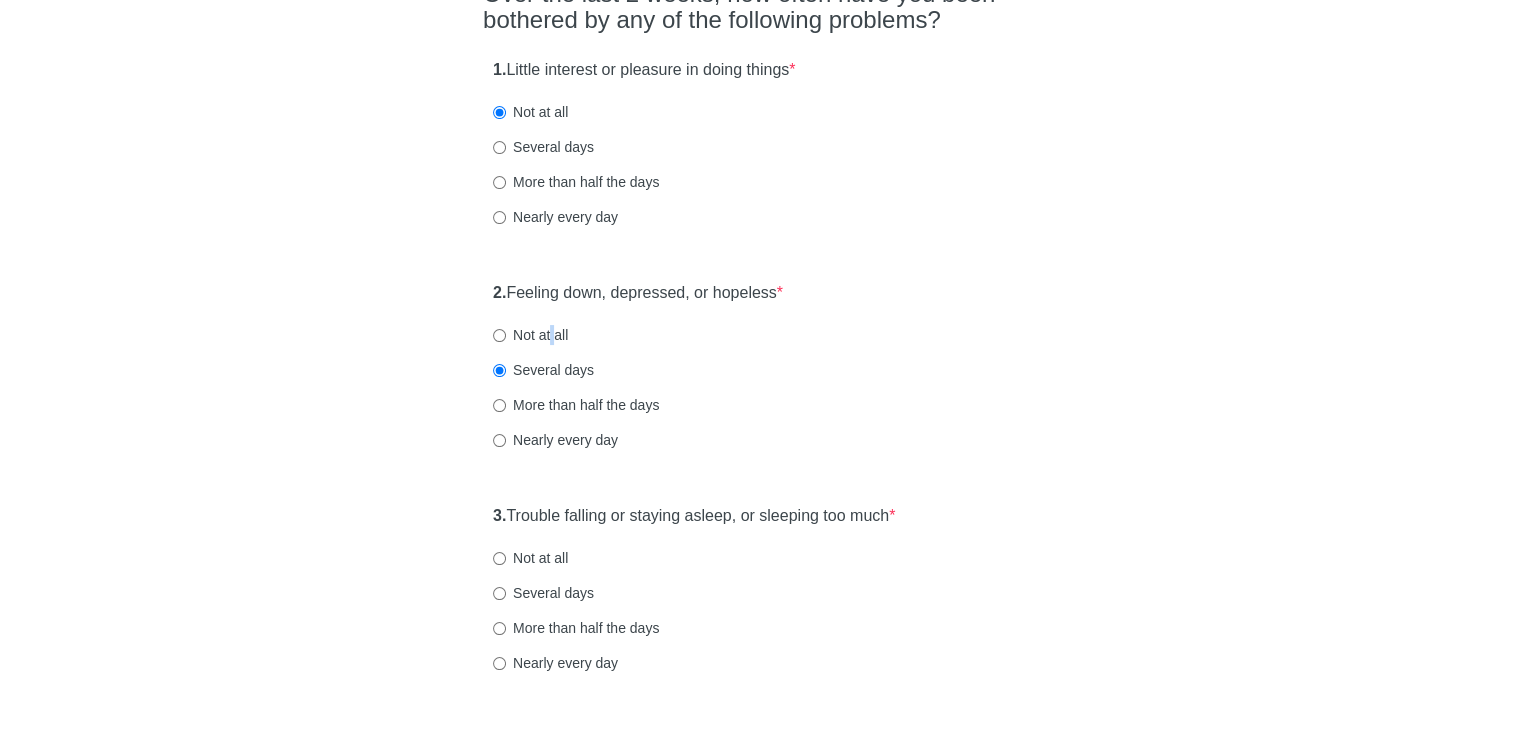 click on "Not at all" at bounding box center [530, 335] 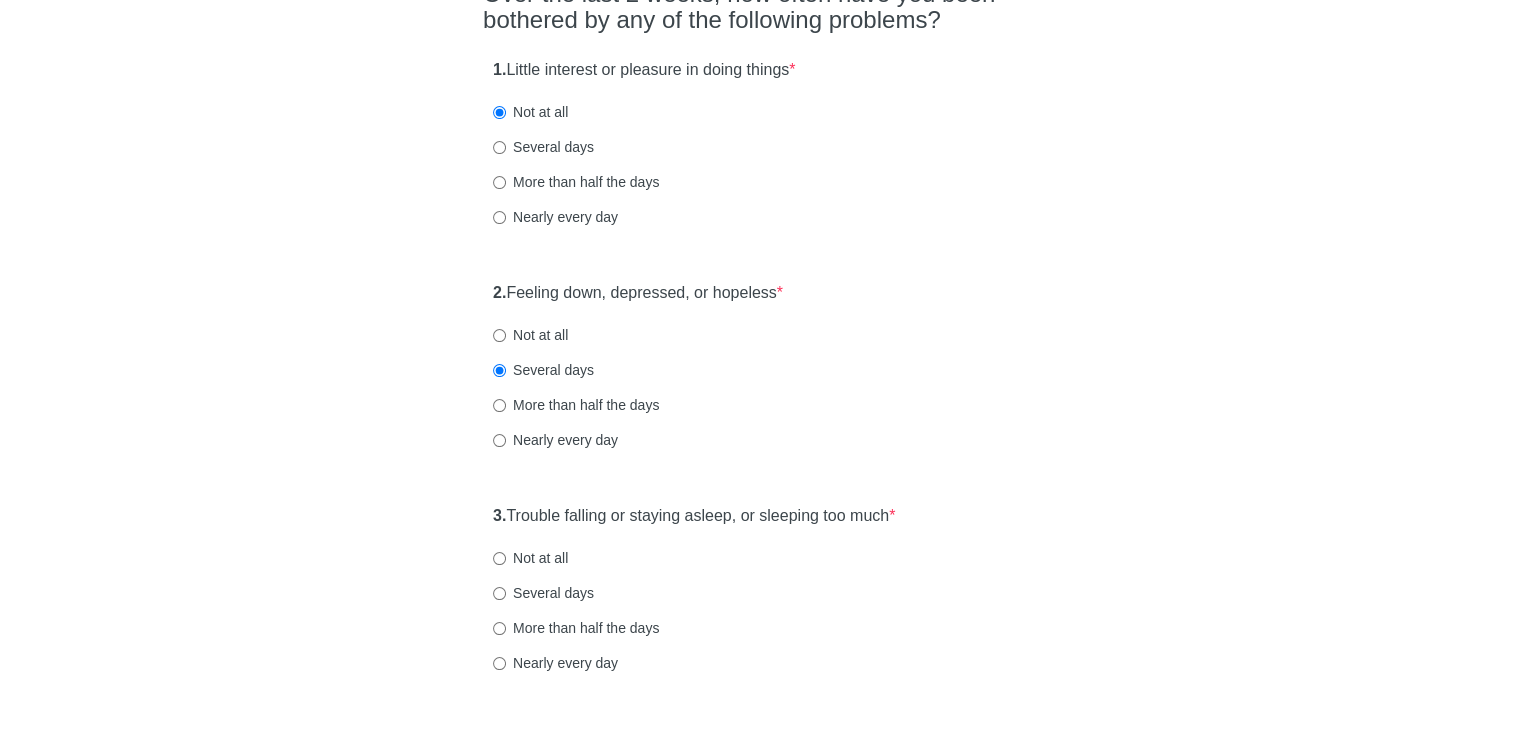 click on "Not at all" at bounding box center [530, 335] 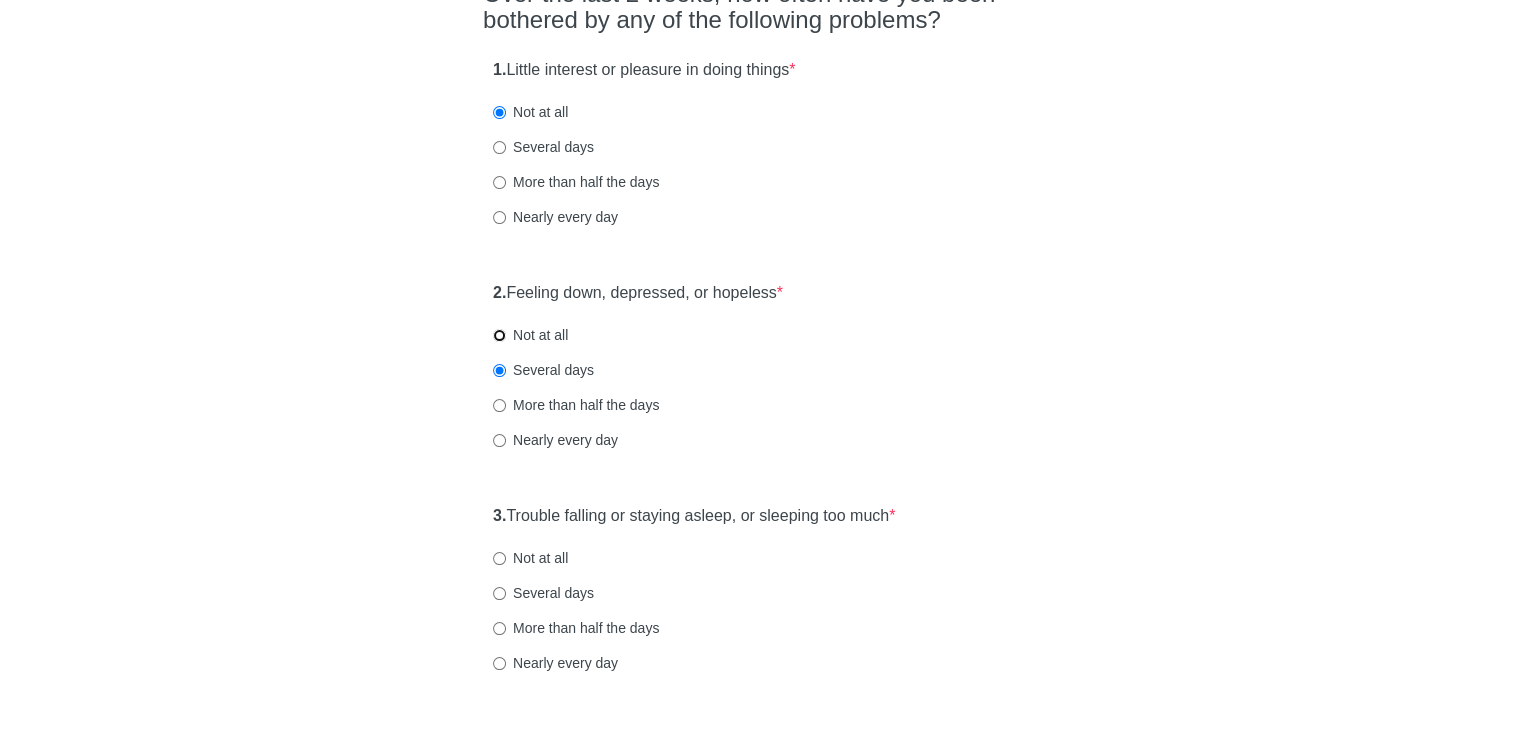radio on "true" 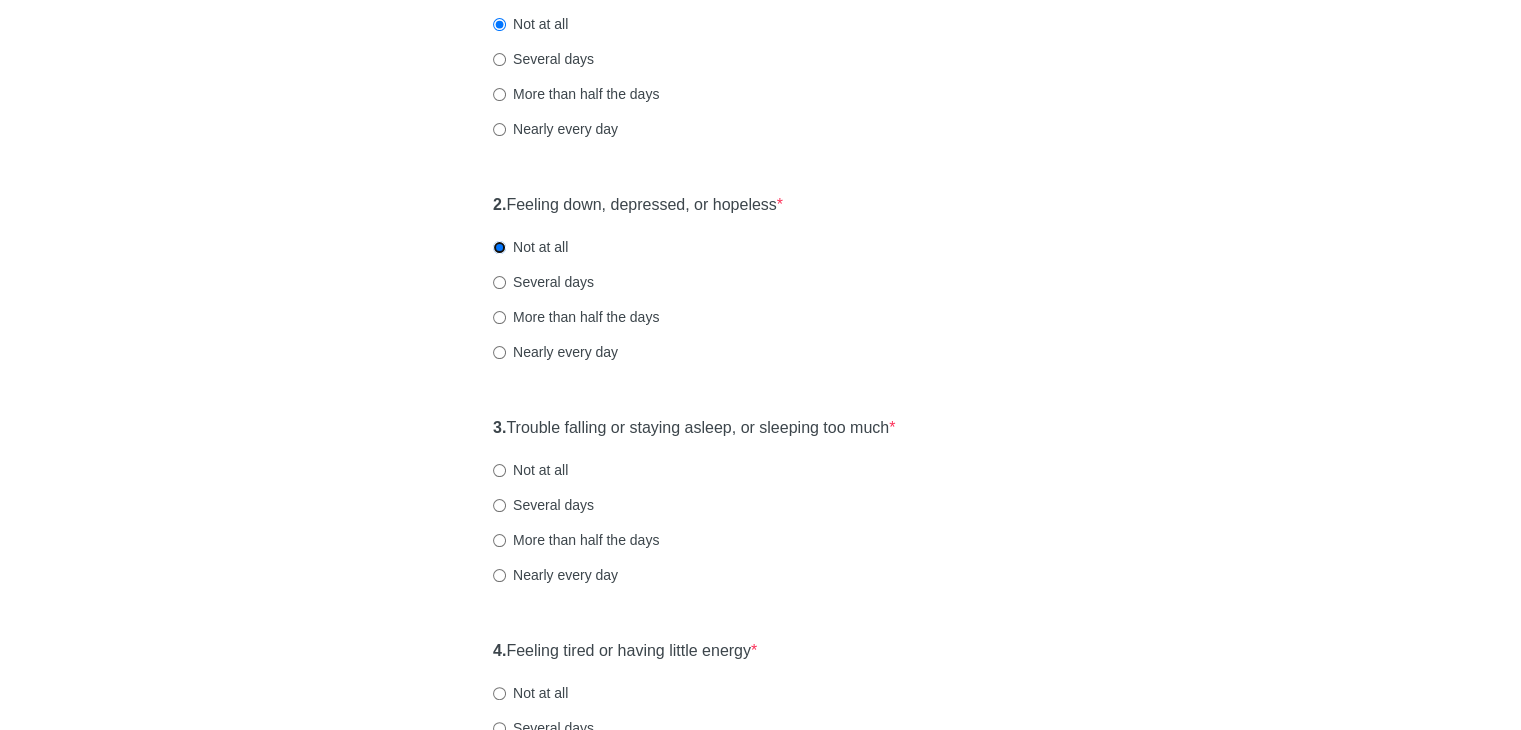scroll, scrollTop: 400, scrollLeft: 0, axis: vertical 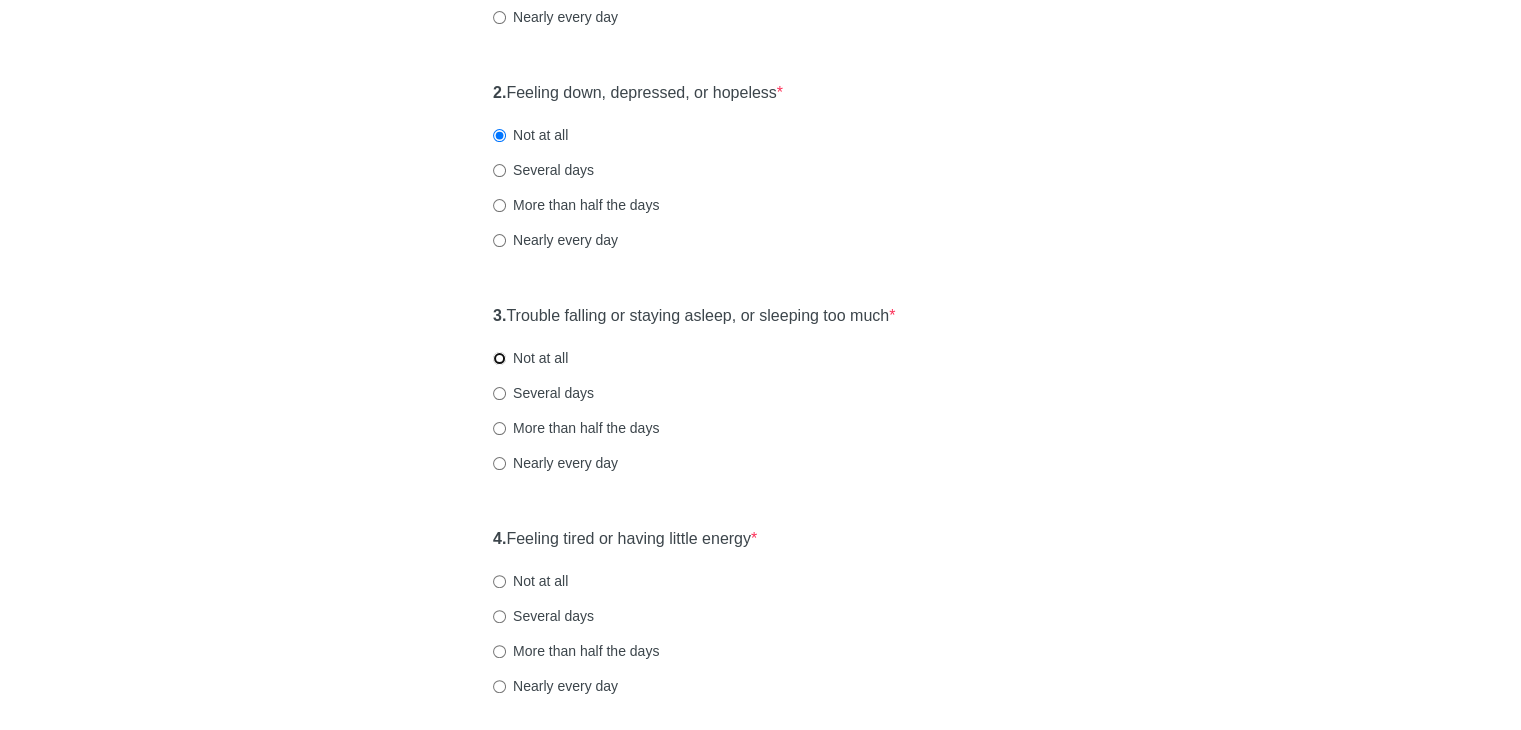 click on "Not at all" at bounding box center (530, 358) 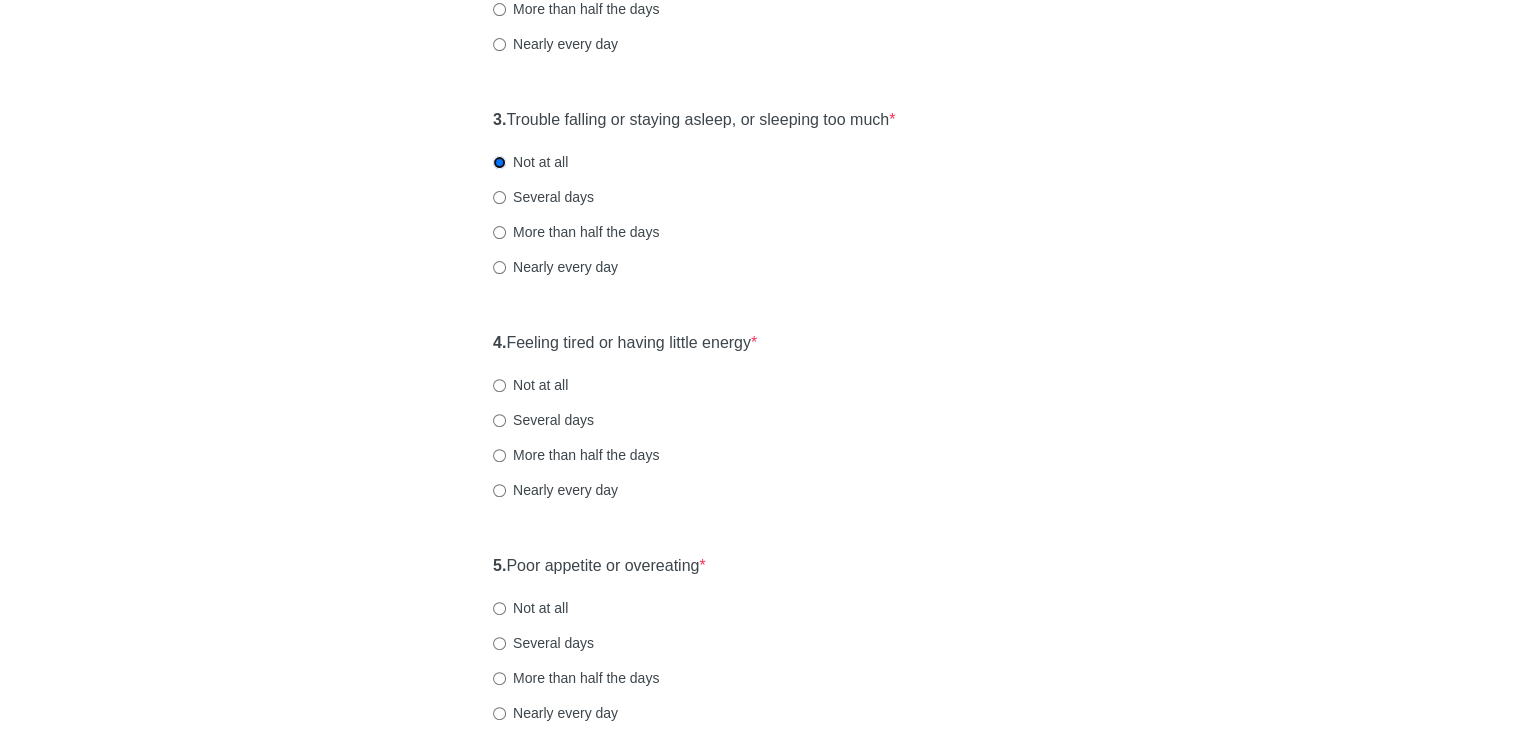 scroll, scrollTop: 600, scrollLeft: 0, axis: vertical 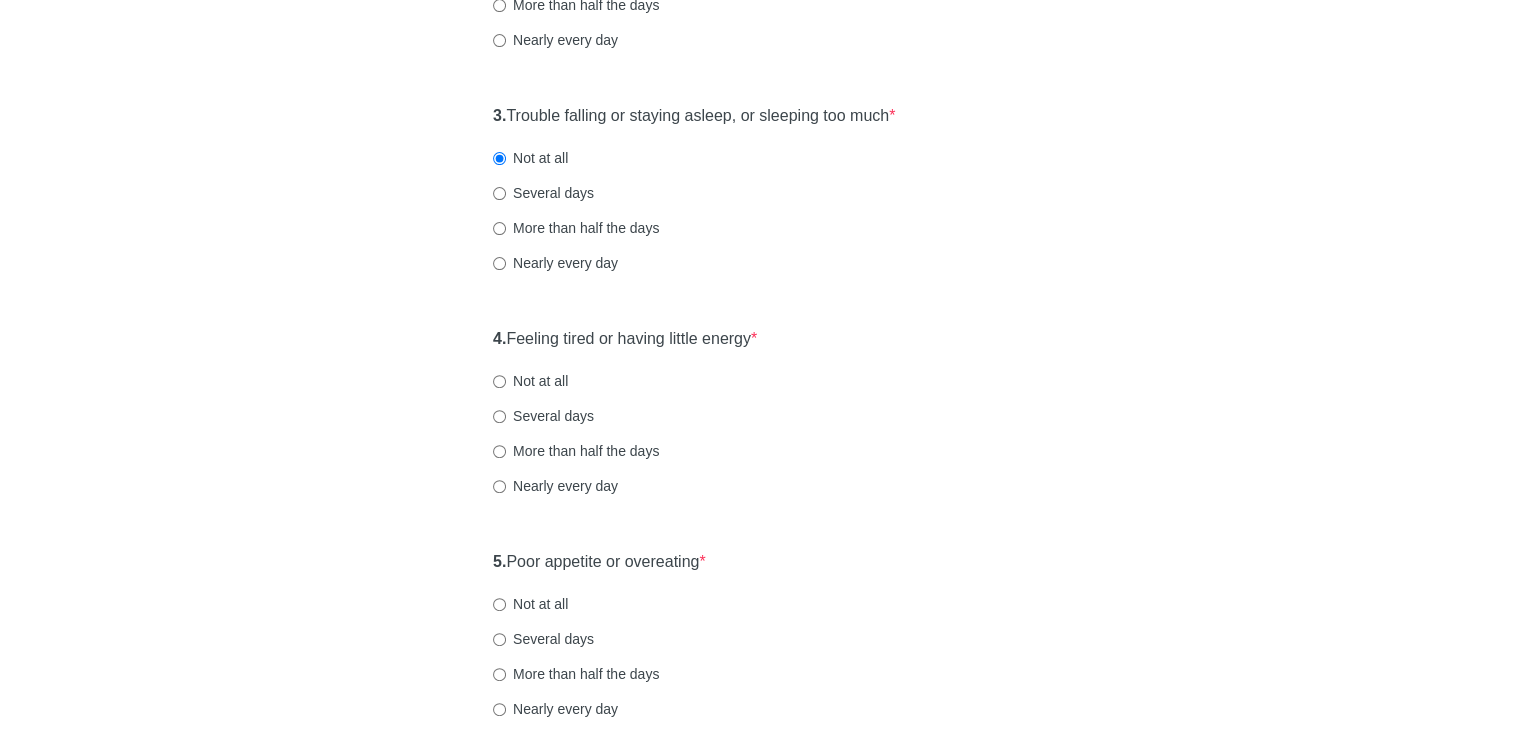 click on "4.  Feeling tired or having little energy  * Not at all Several days More than half the days Nearly every day" at bounding box center (760, 422) 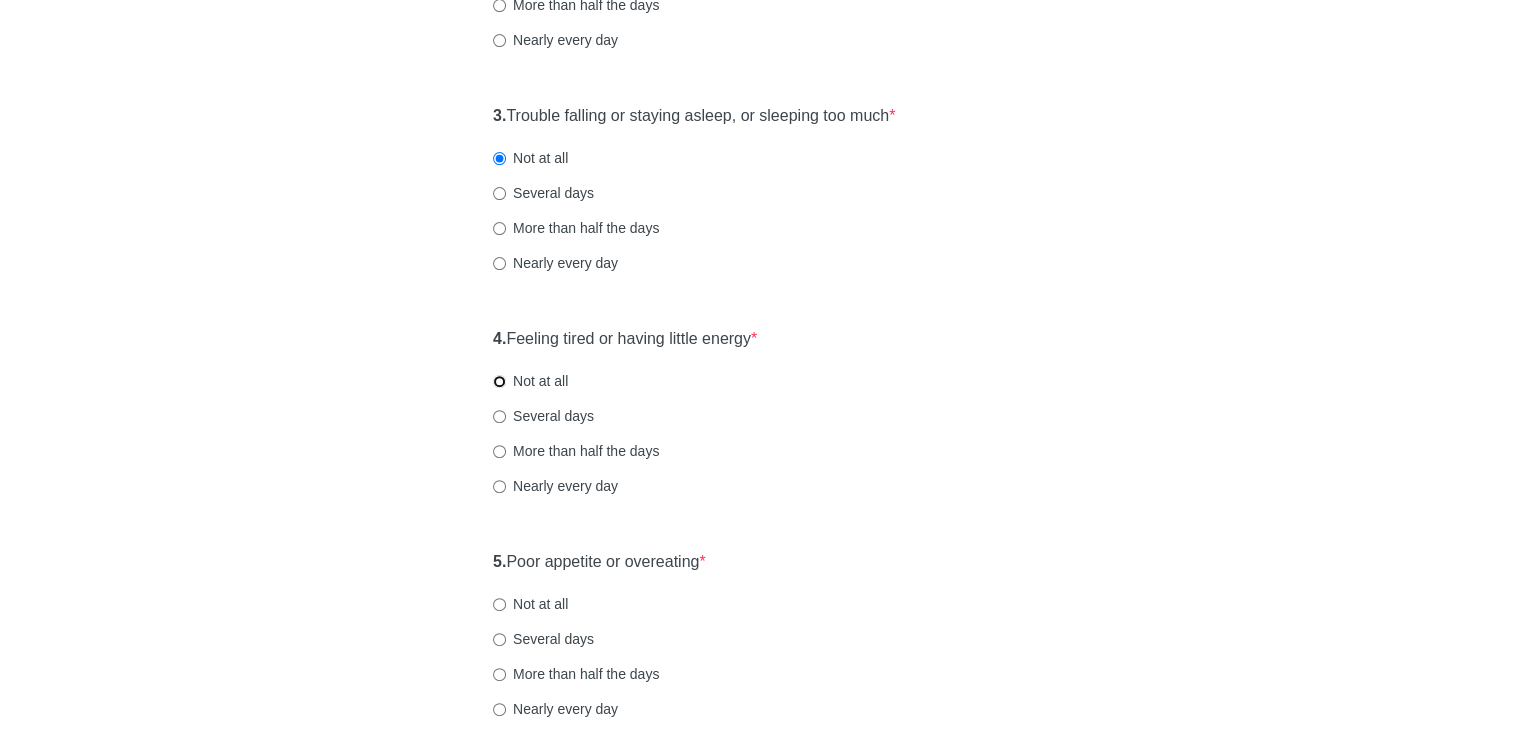 radio on "true" 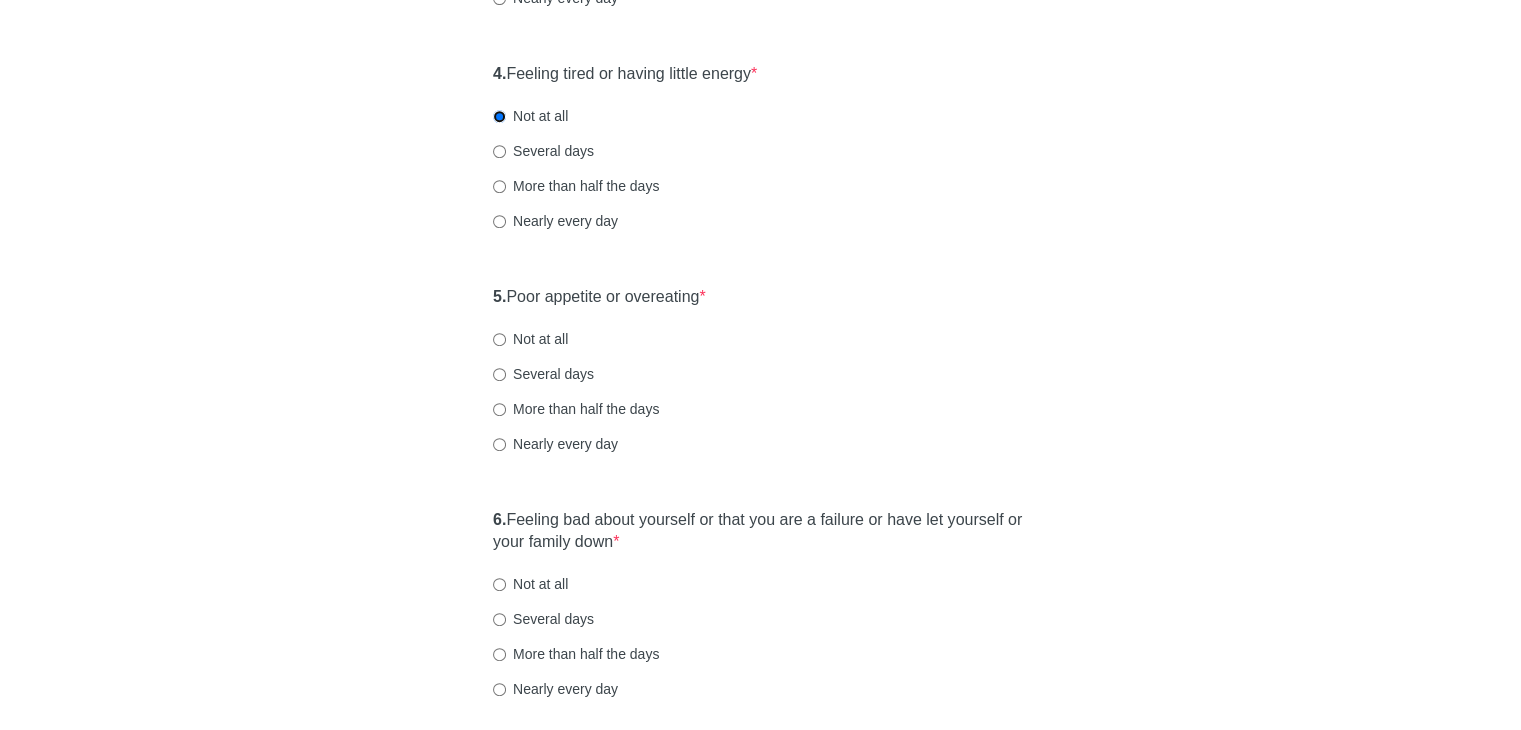 scroll, scrollTop: 900, scrollLeft: 0, axis: vertical 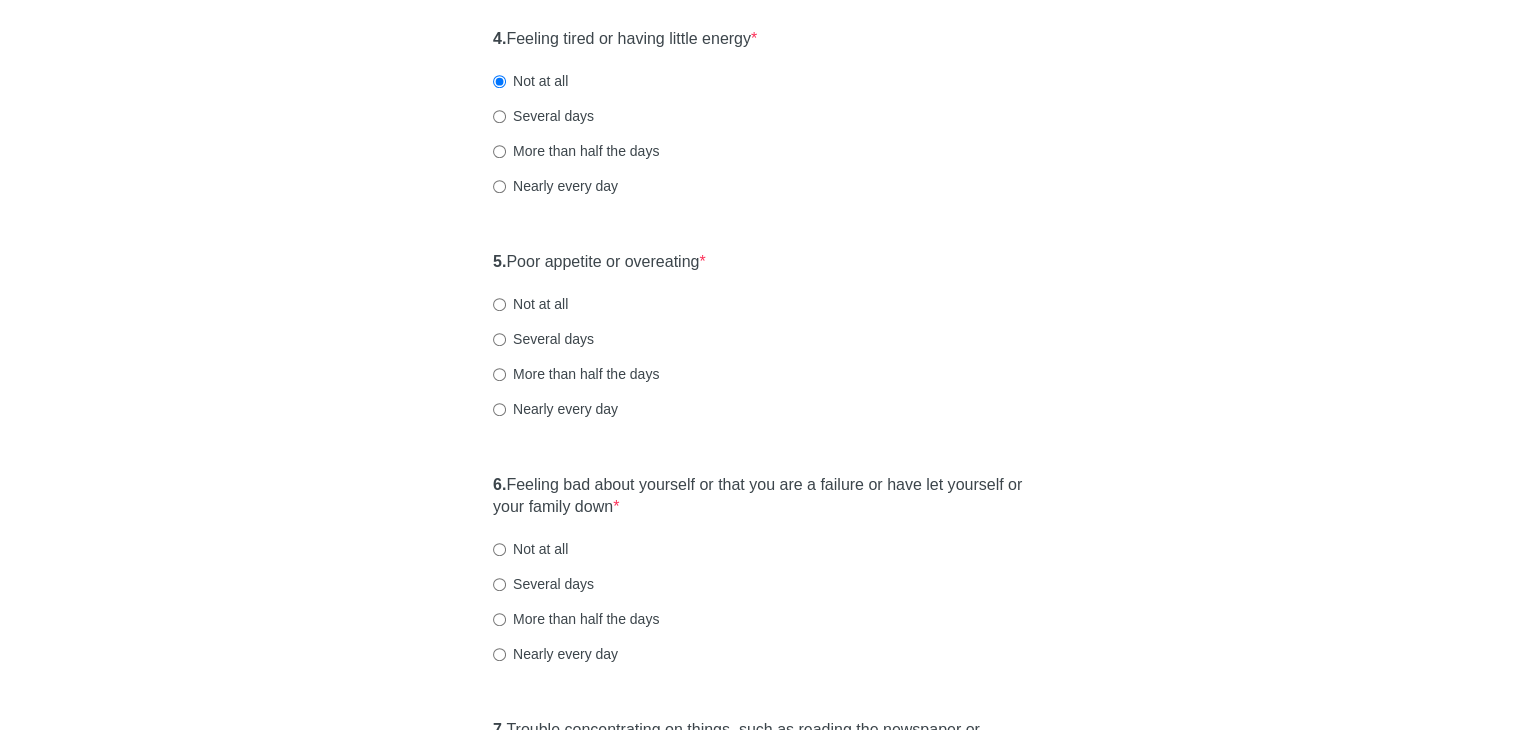 click on "Not at all" at bounding box center [530, 304] 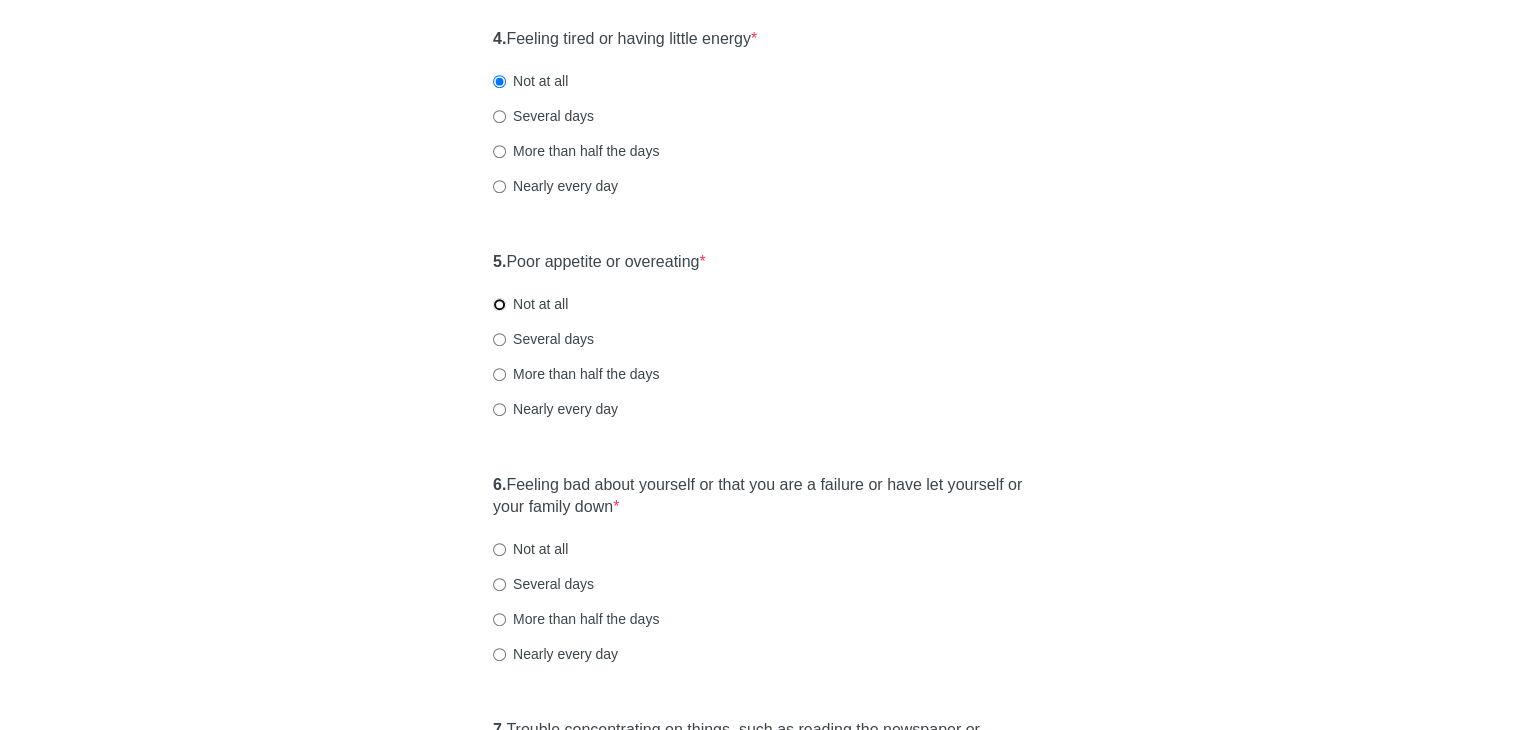 click on "Not at all" at bounding box center [499, 304] 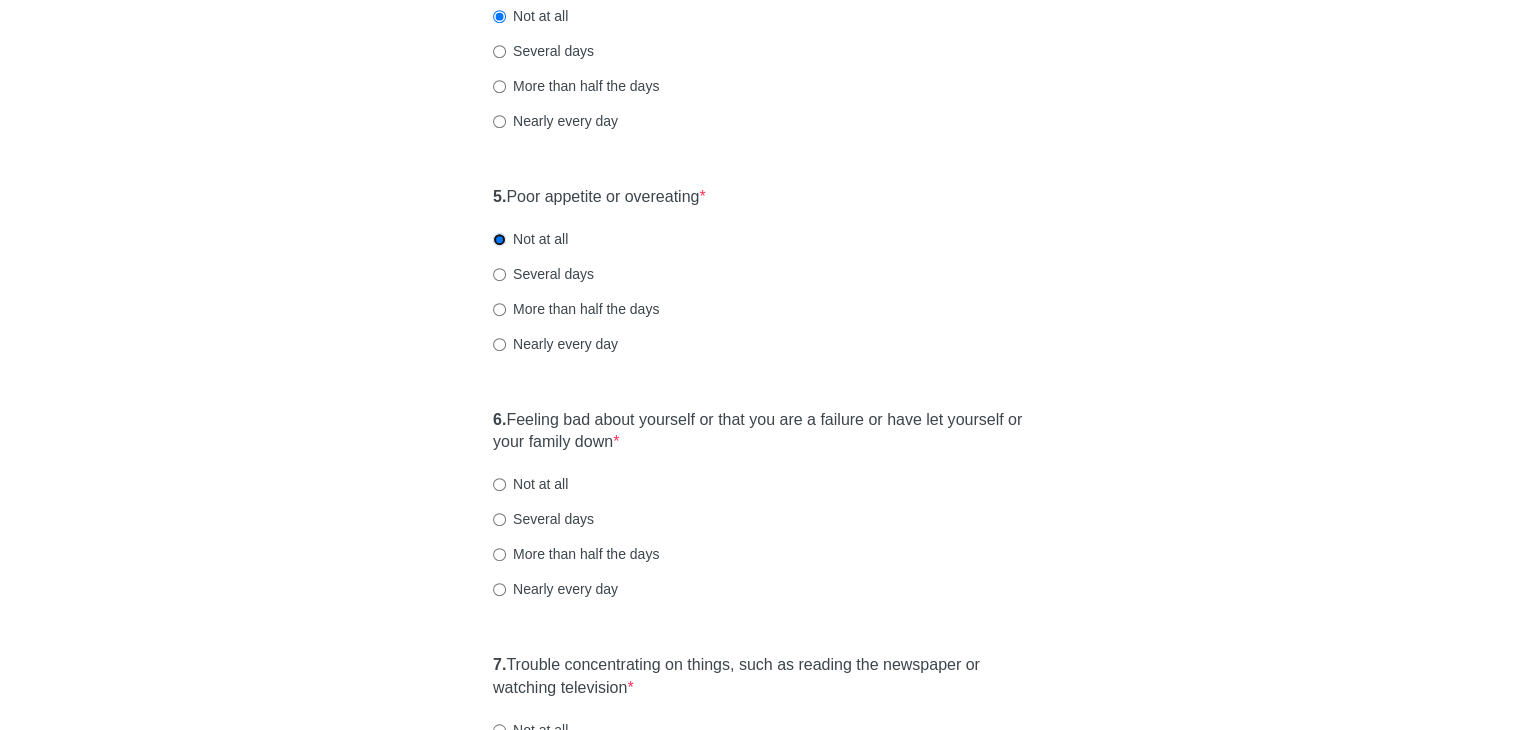 scroll, scrollTop: 1000, scrollLeft: 0, axis: vertical 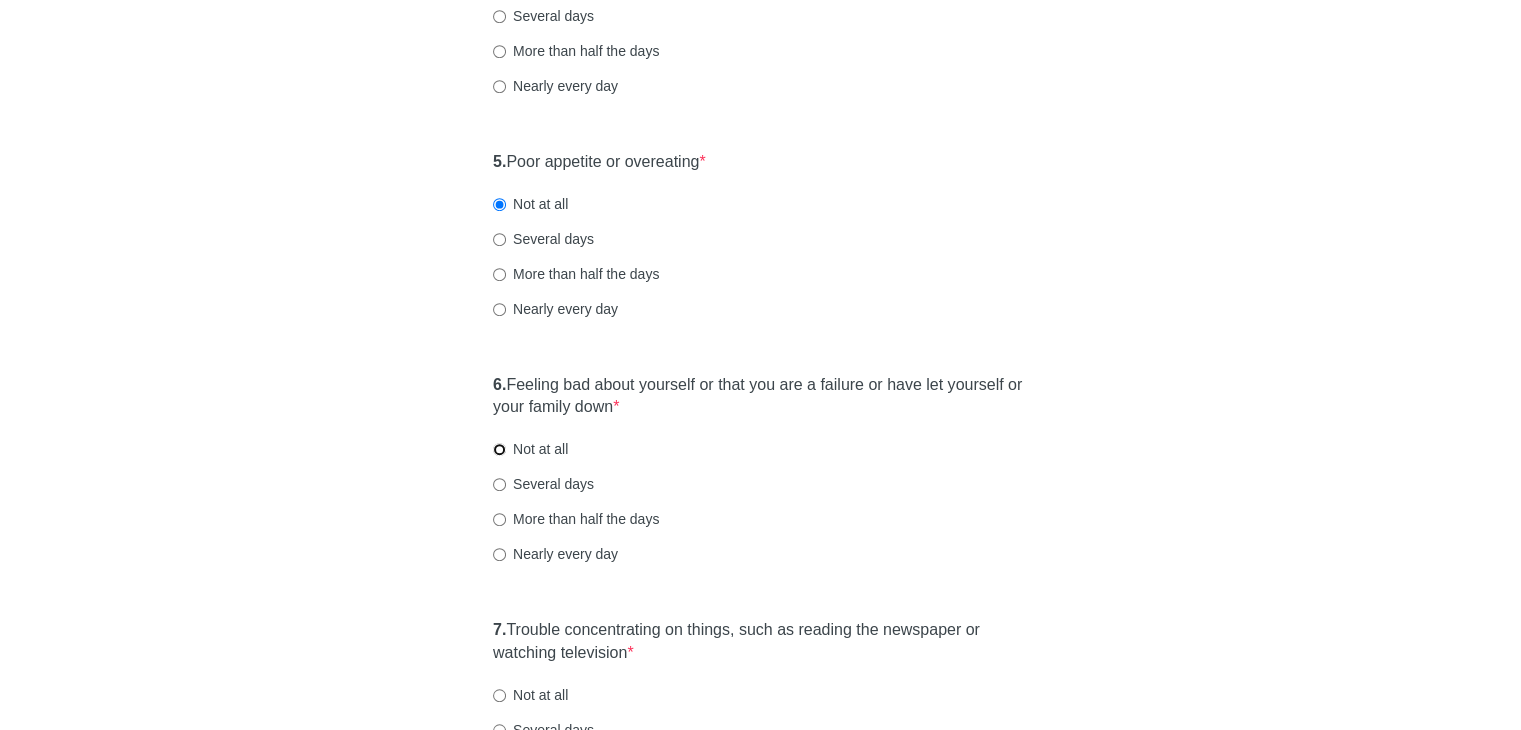 click on "Not at all" at bounding box center [499, 449] 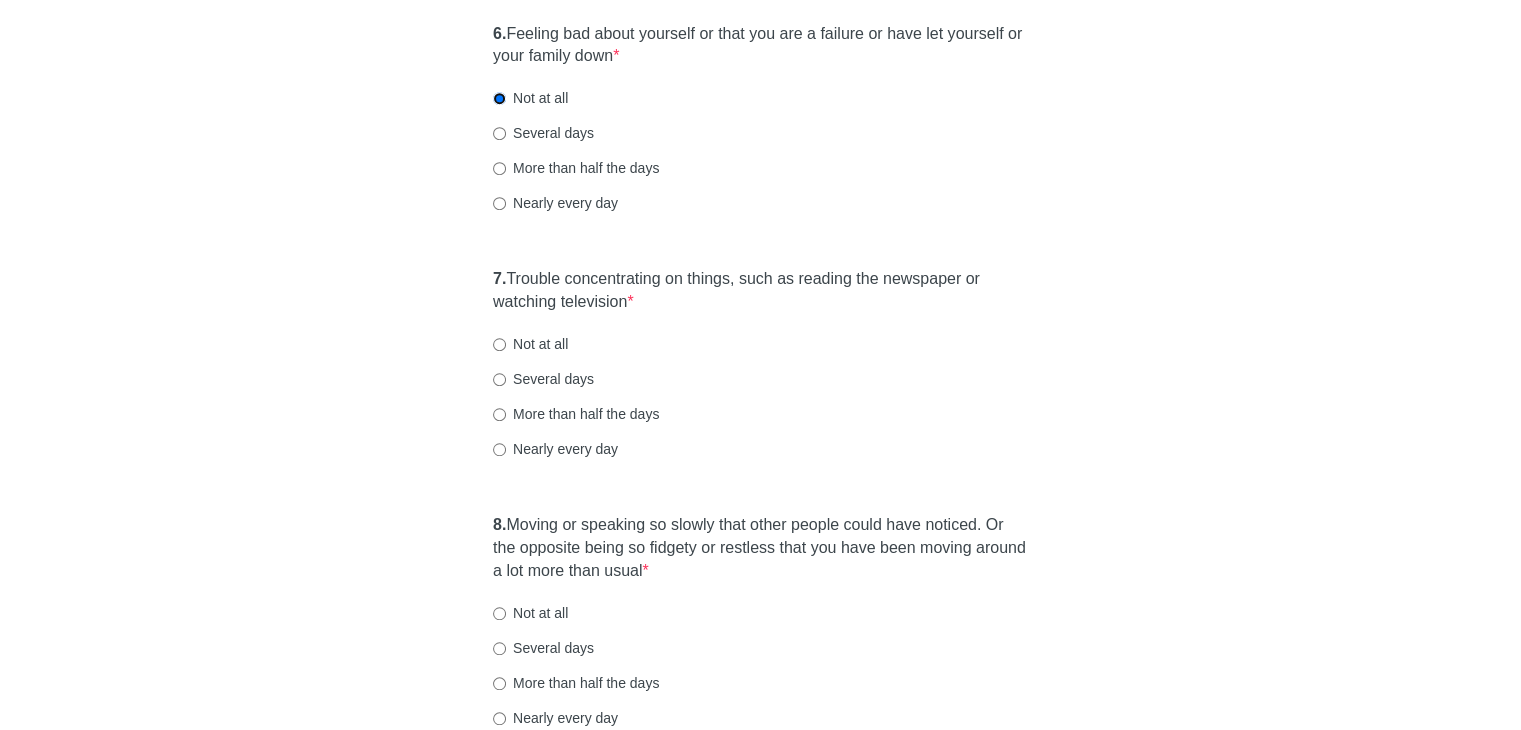 scroll, scrollTop: 1400, scrollLeft: 0, axis: vertical 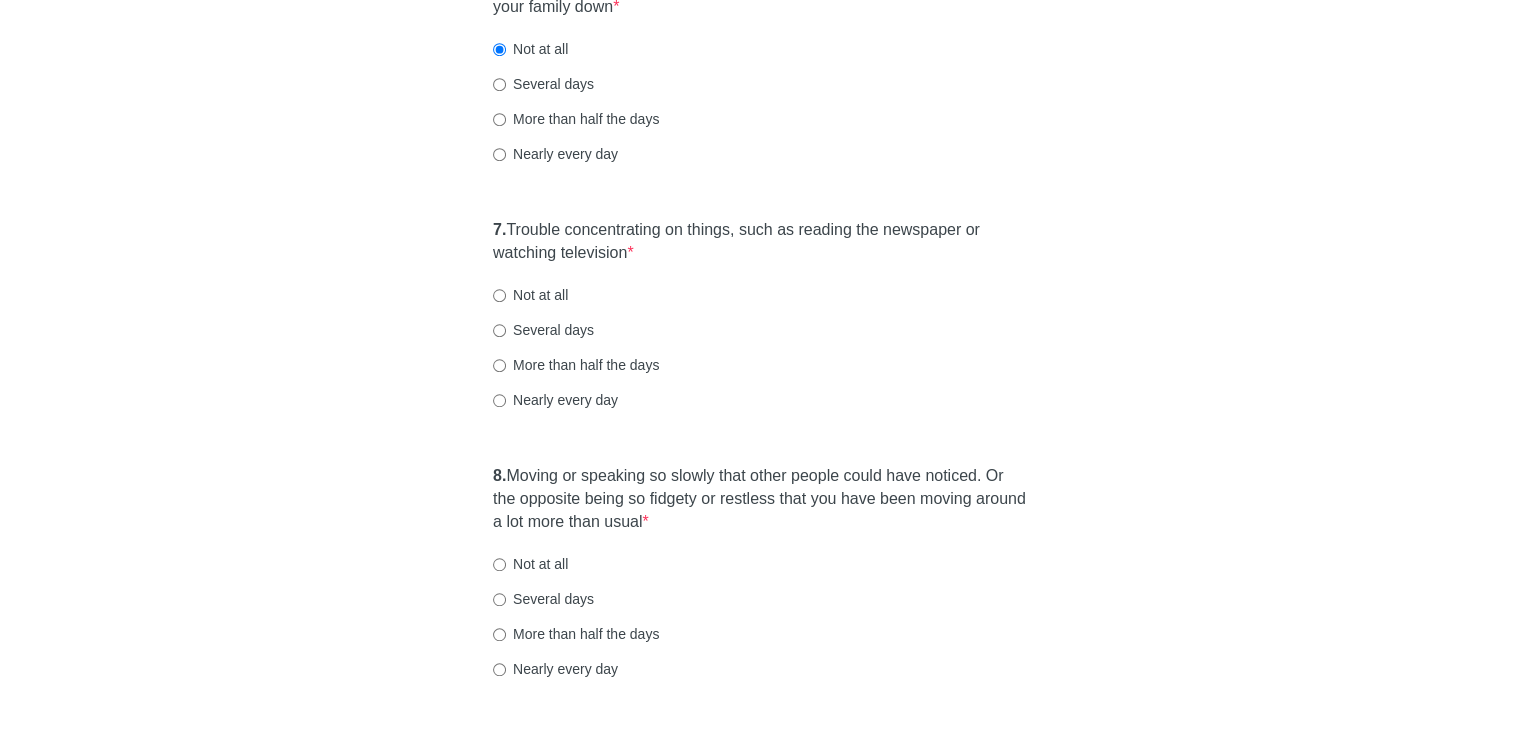 click on "Not at all" at bounding box center (530, 295) 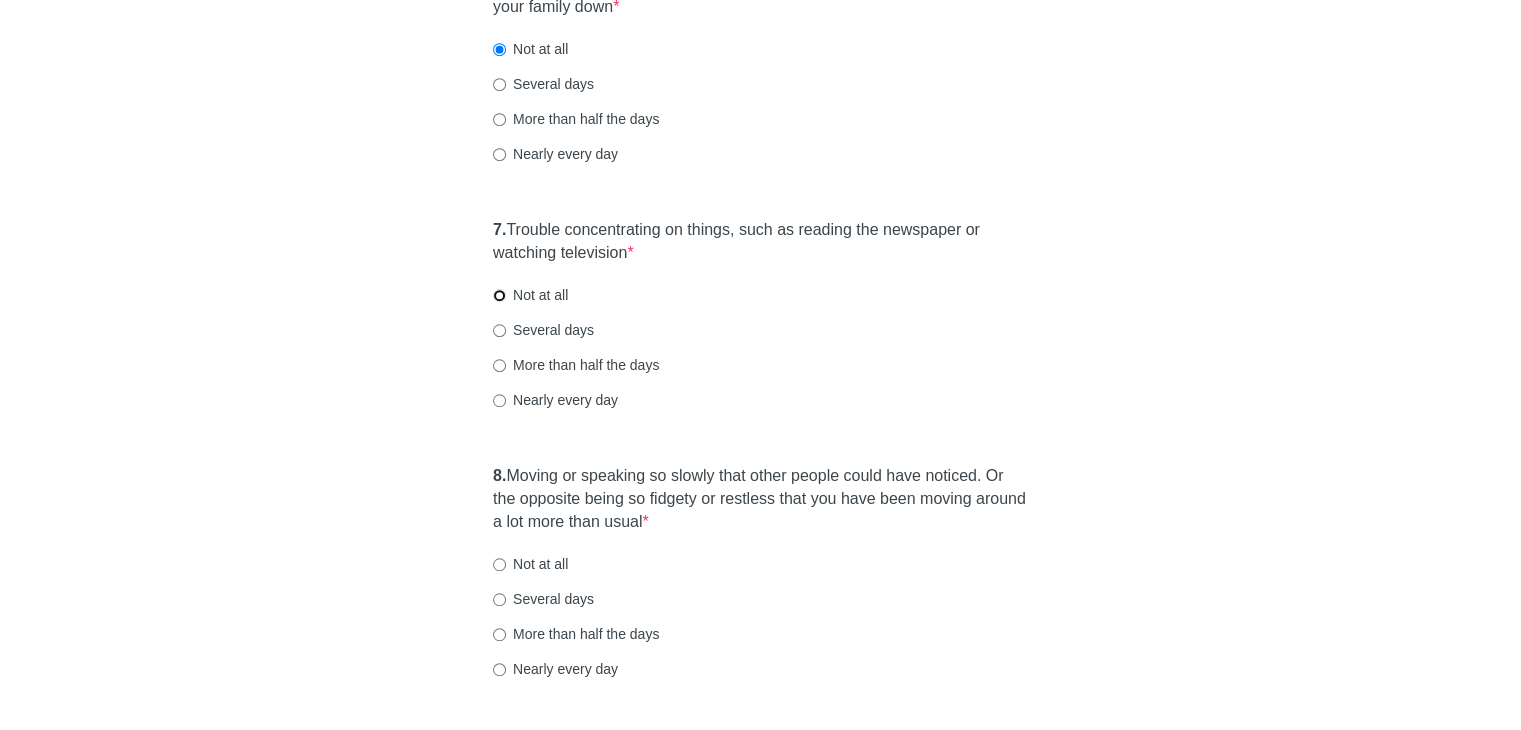 radio on "true" 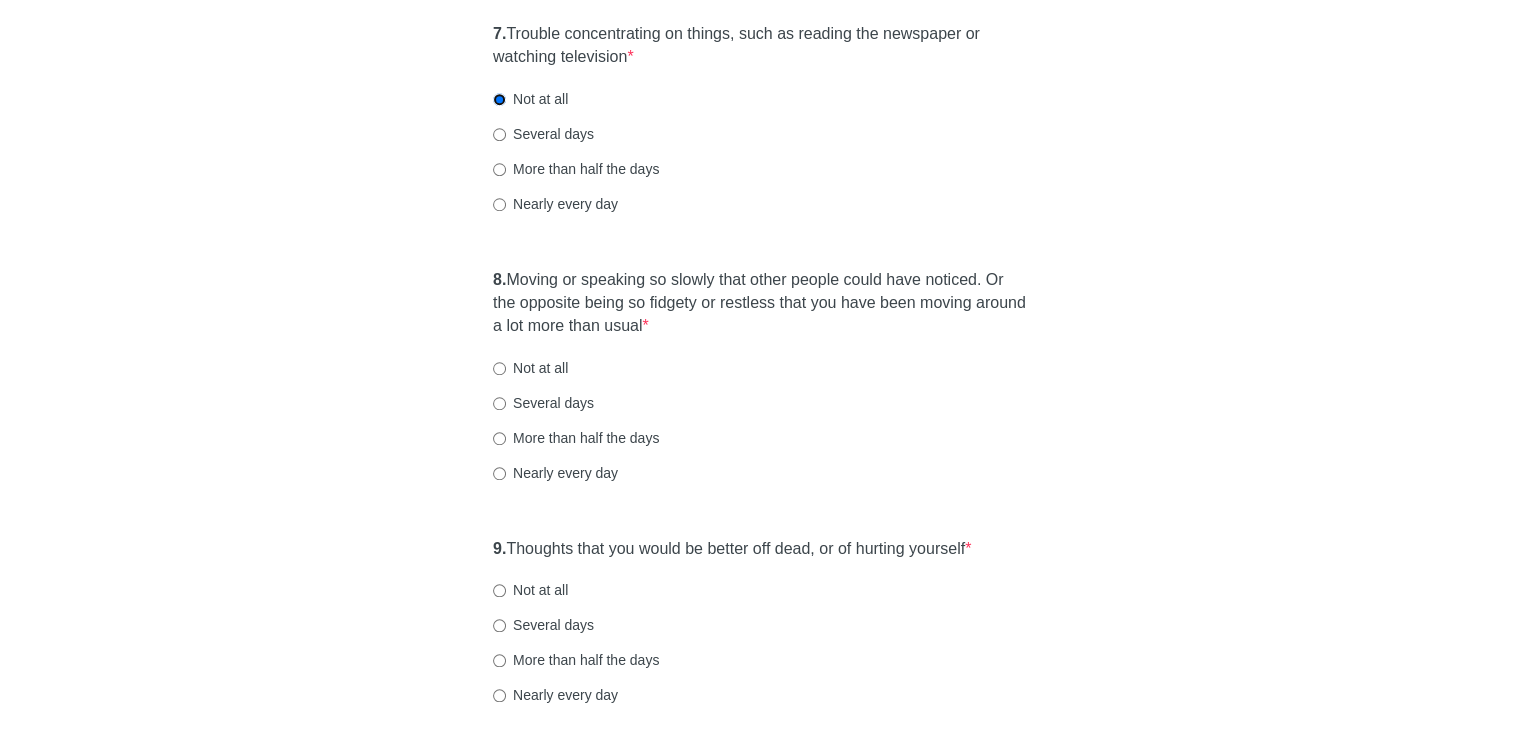 scroll, scrollTop: 1600, scrollLeft: 0, axis: vertical 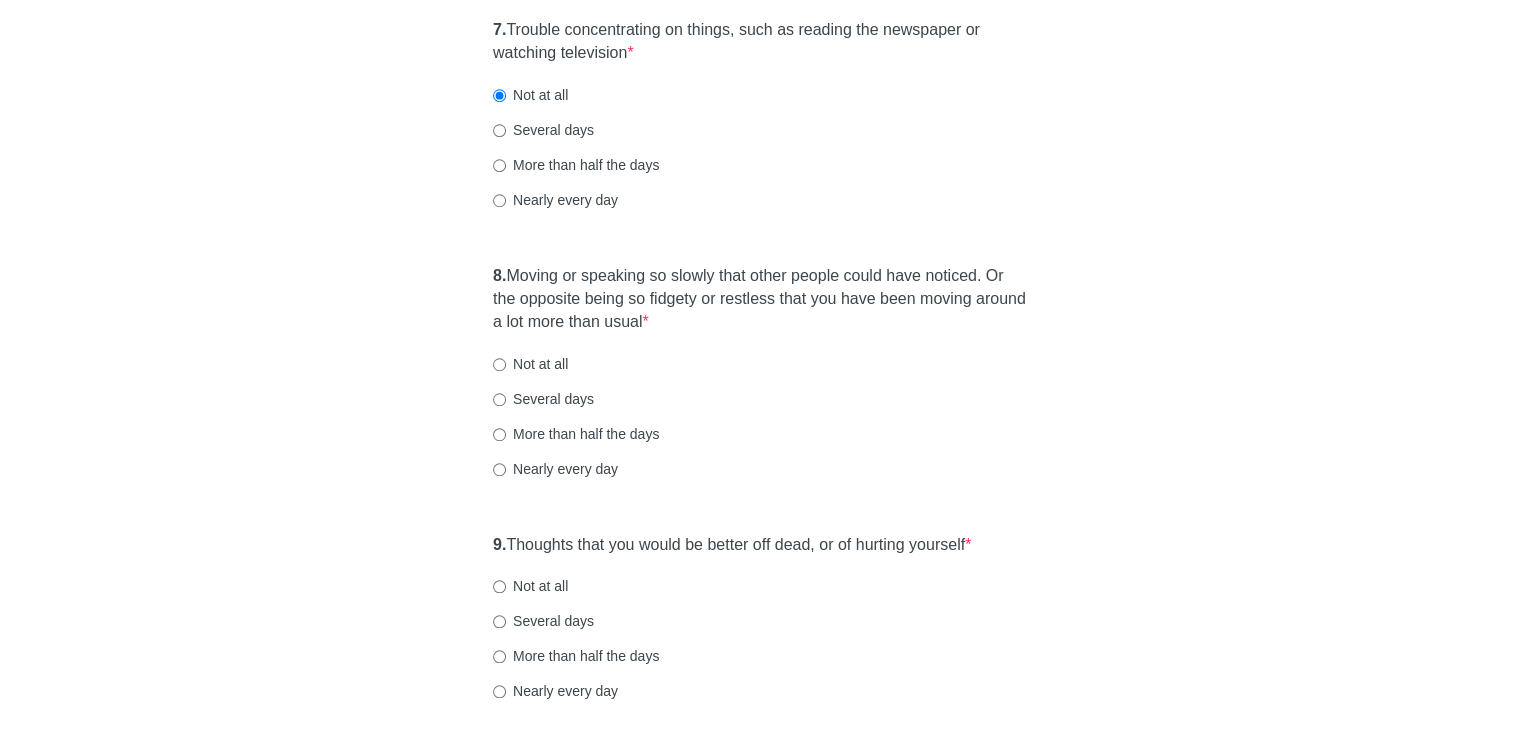 click on "Not at all" at bounding box center (530, 364) 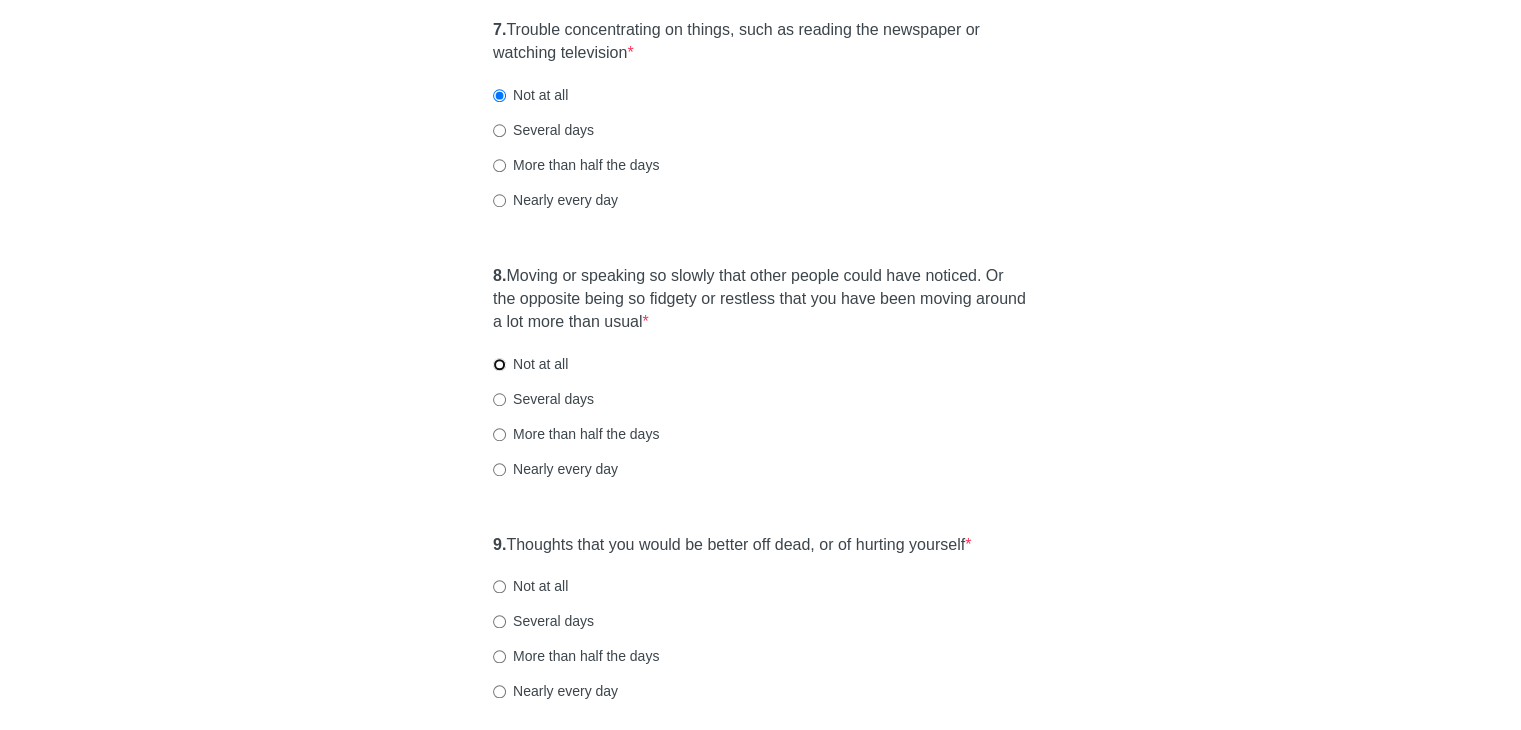 click on "Not at all" at bounding box center (499, 364) 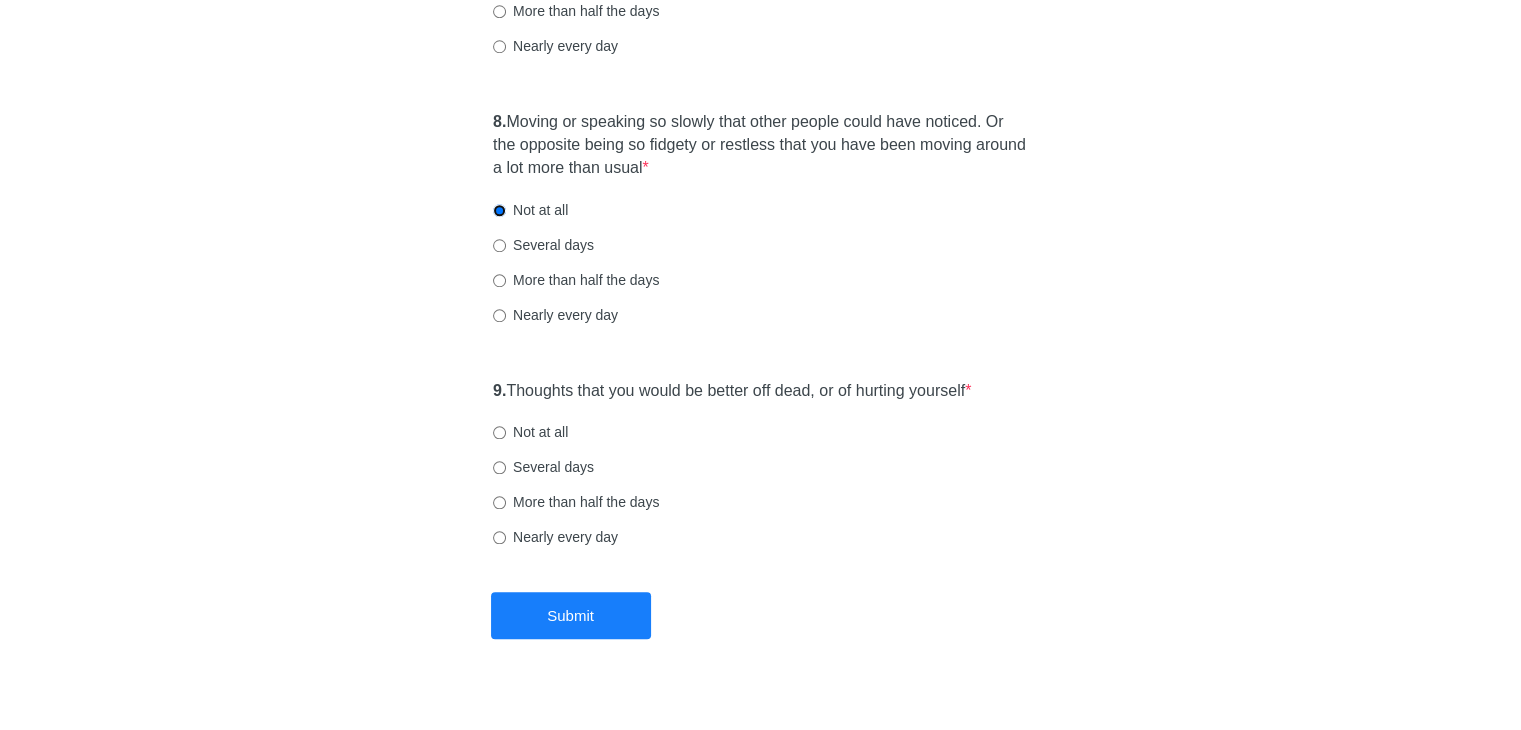 scroll, scrollTop: 1784, scrollLeft: 0, axis: vertical 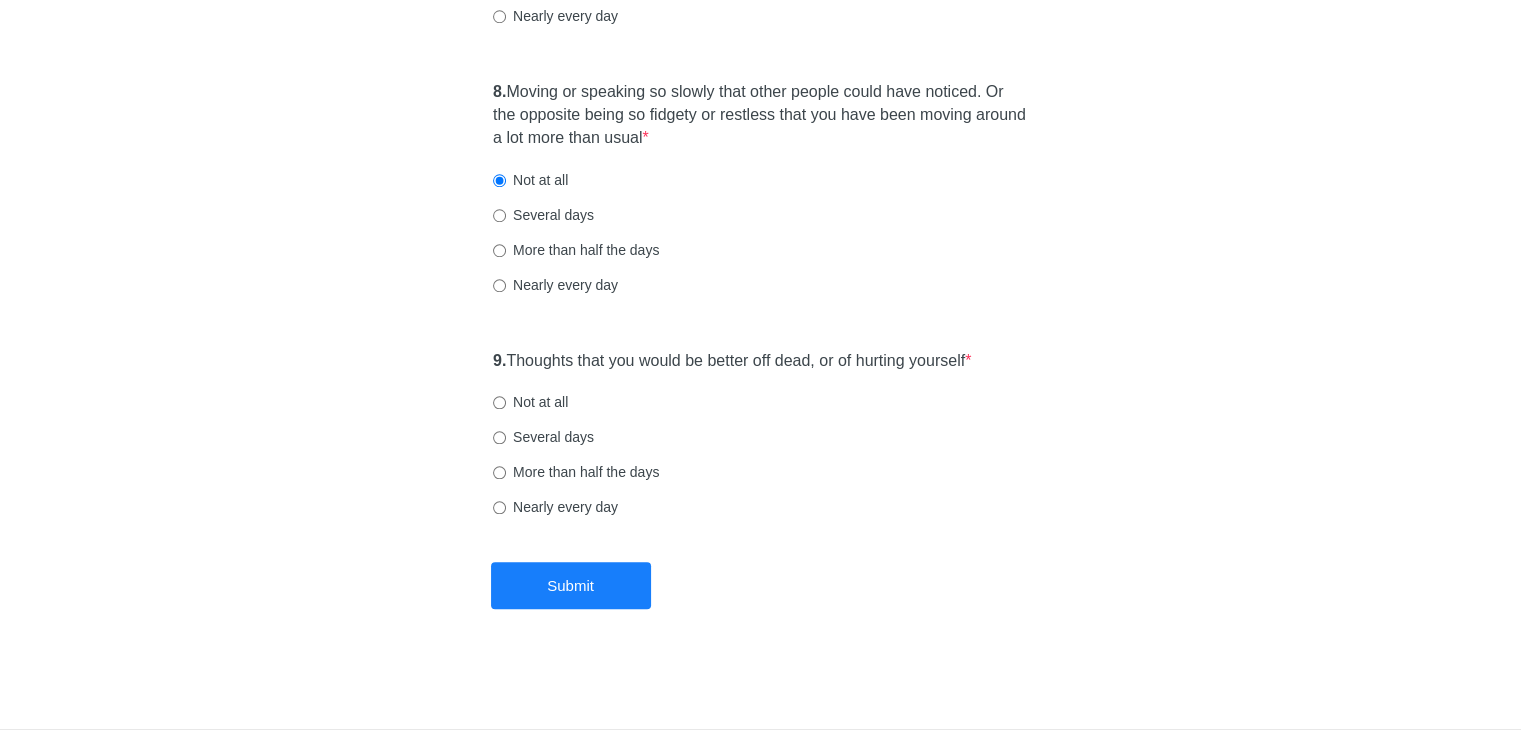 click on "Not at all" at bounding box center [530, 402] 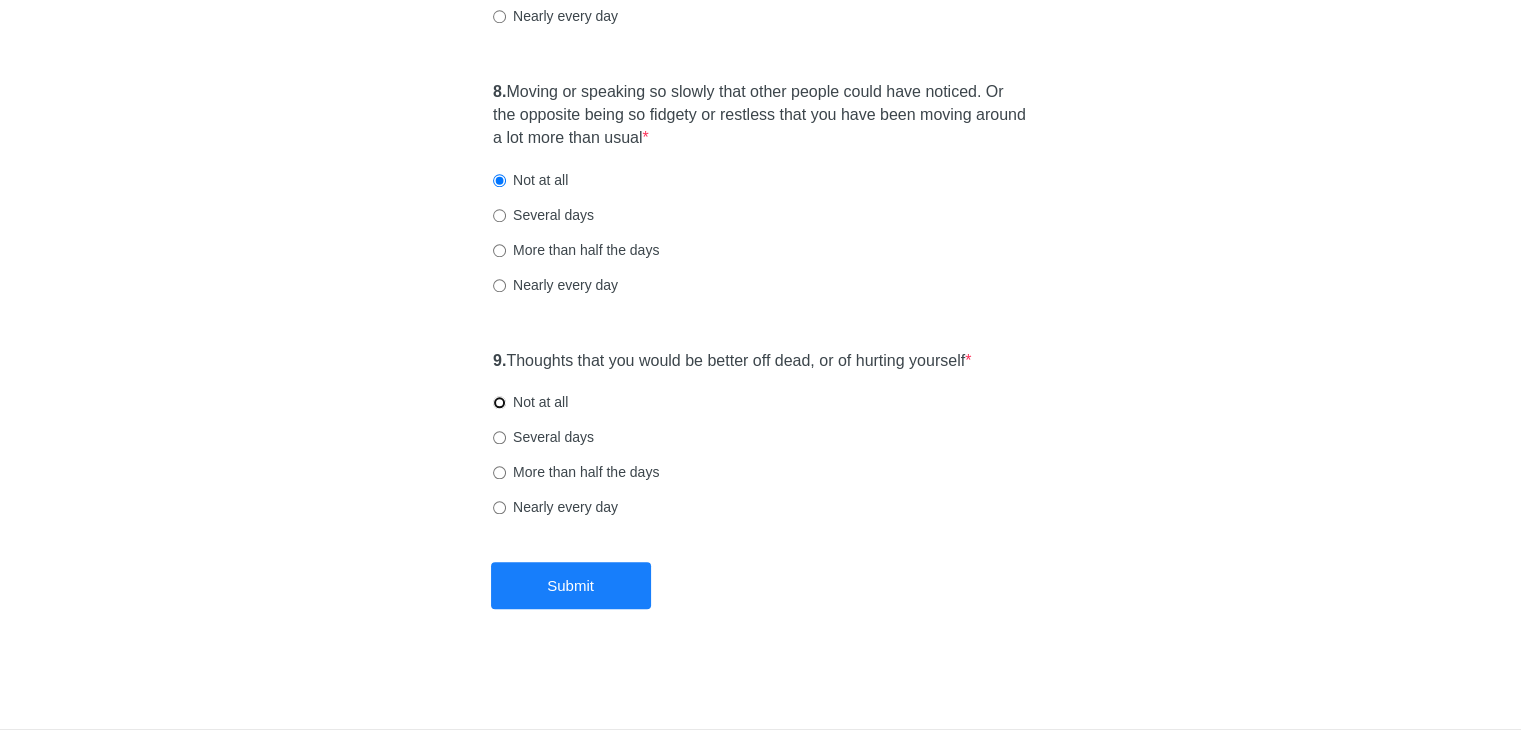 radio on "true" 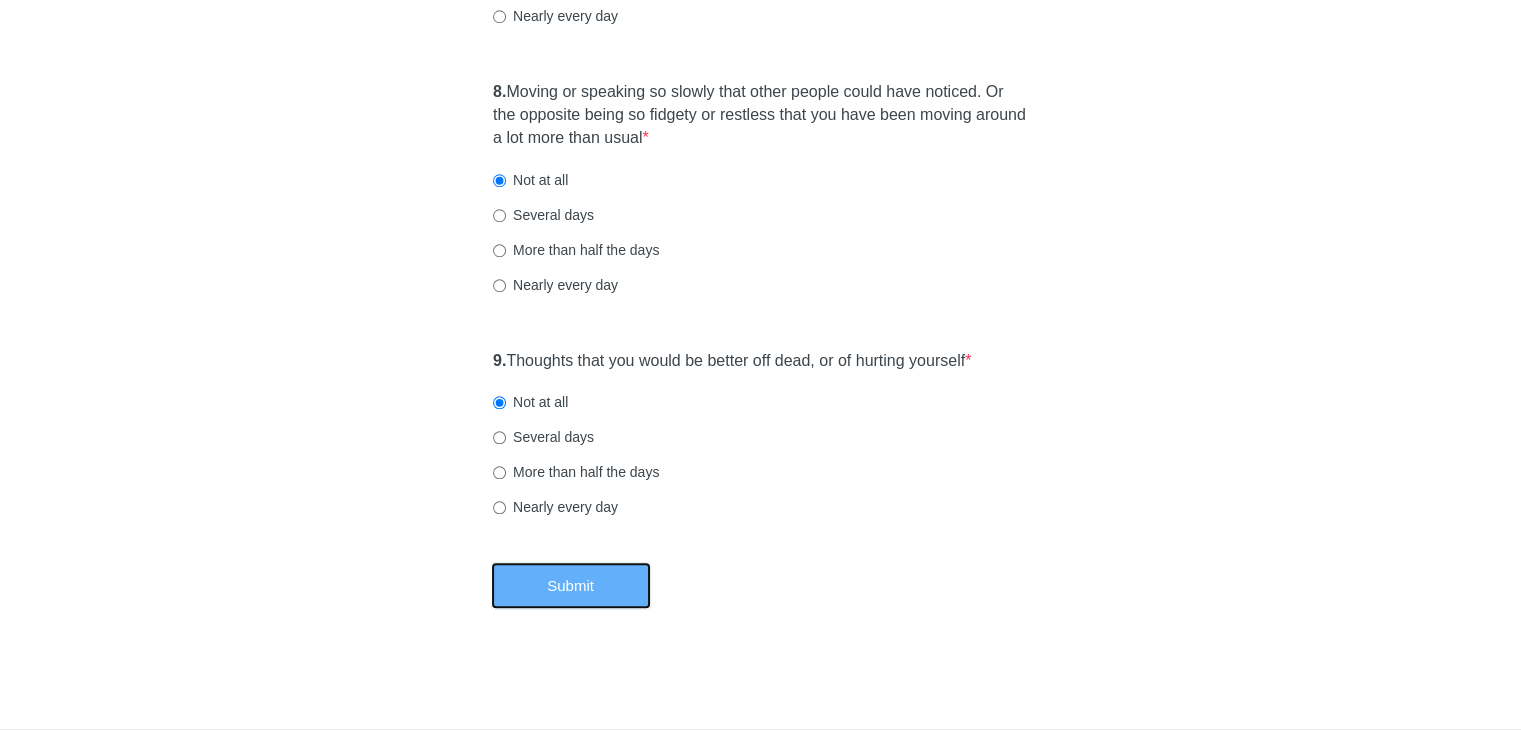click on "Submit" at bounding box center (571, 585) 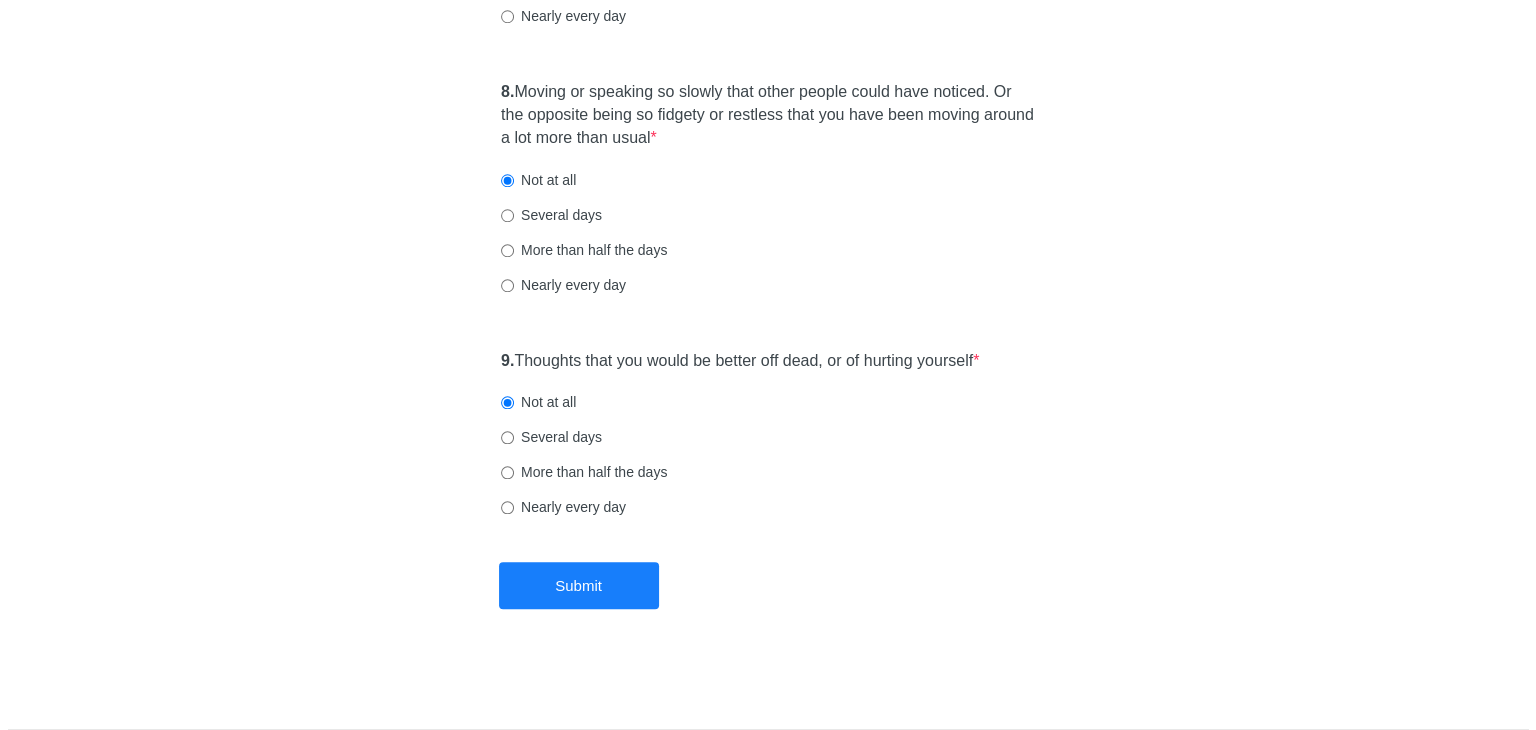 scroll, scrollTop: 0, scrollLeft: 0, axis: both 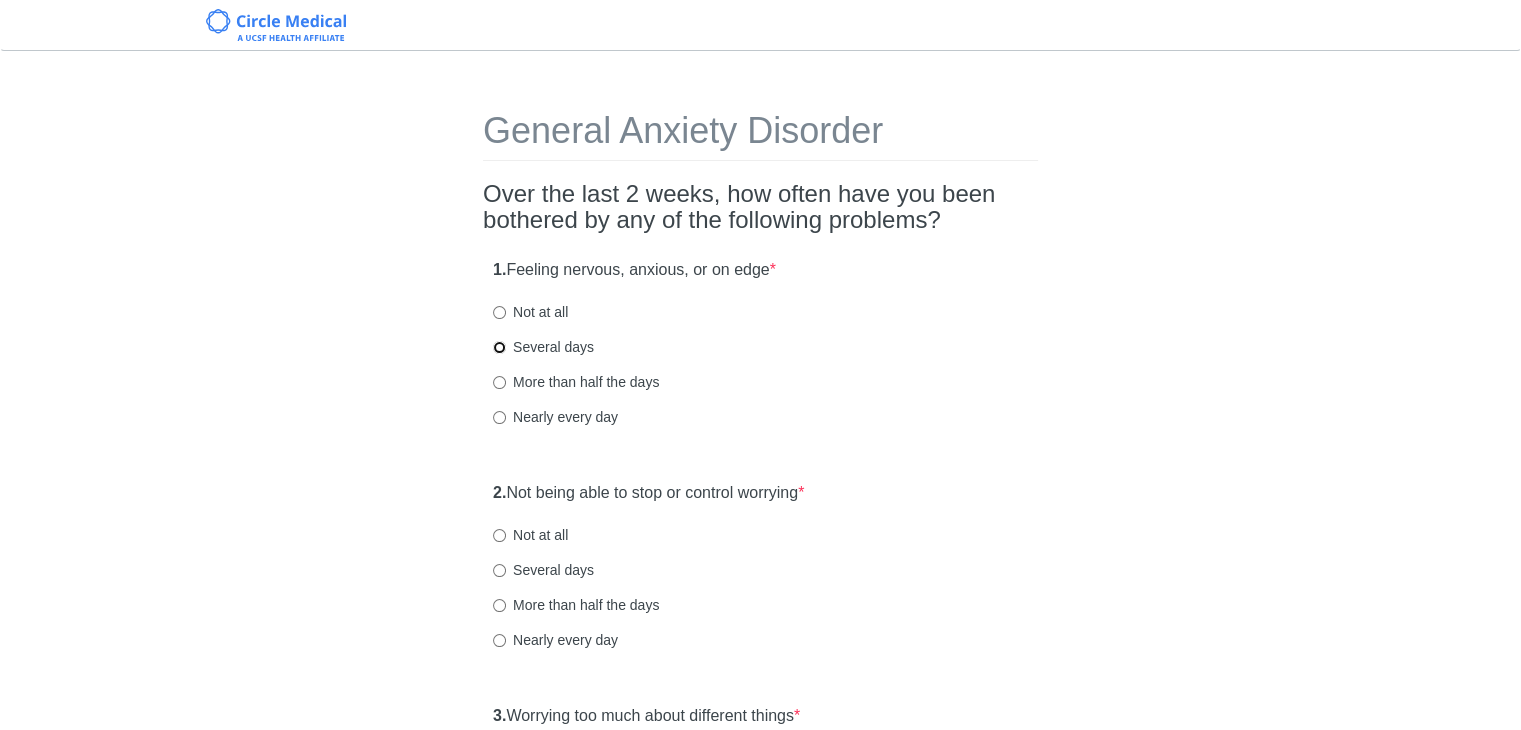 click on "Several days" at bounding box center [499, 347] 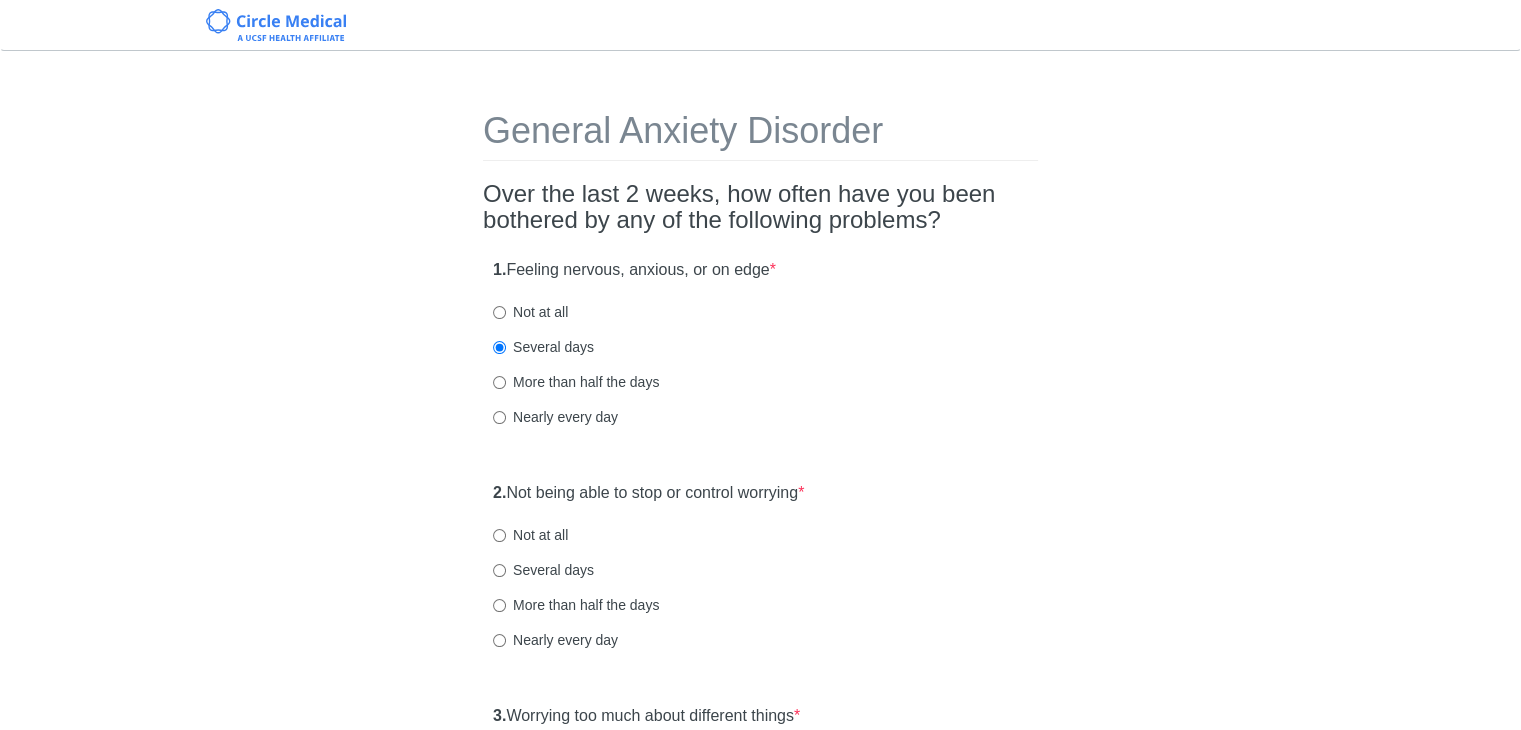 click on "Not at all" at bounding box center (530, 312) 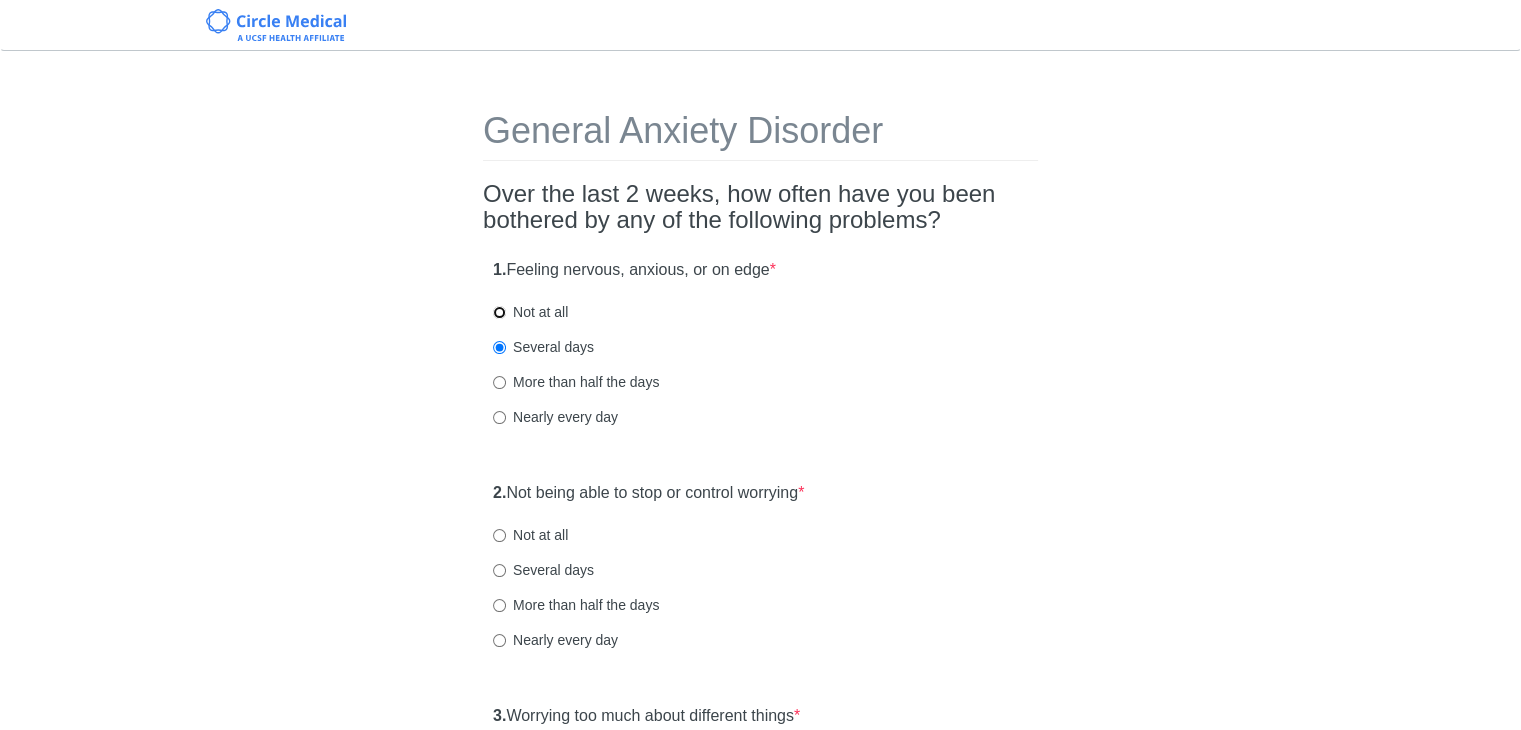 radio on "true" 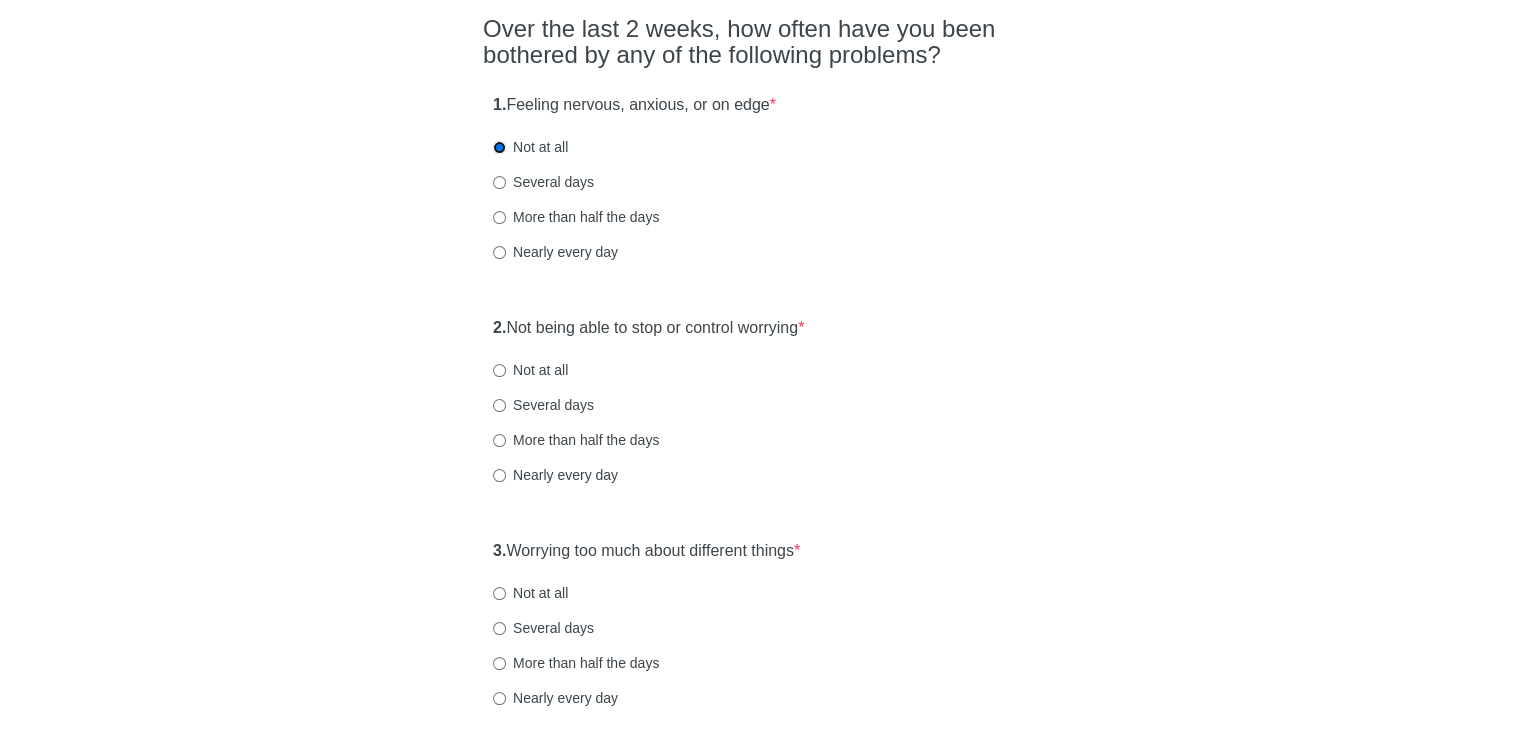 scroll, scrollTop: 300, scrollLeft: 0, axis: vertical 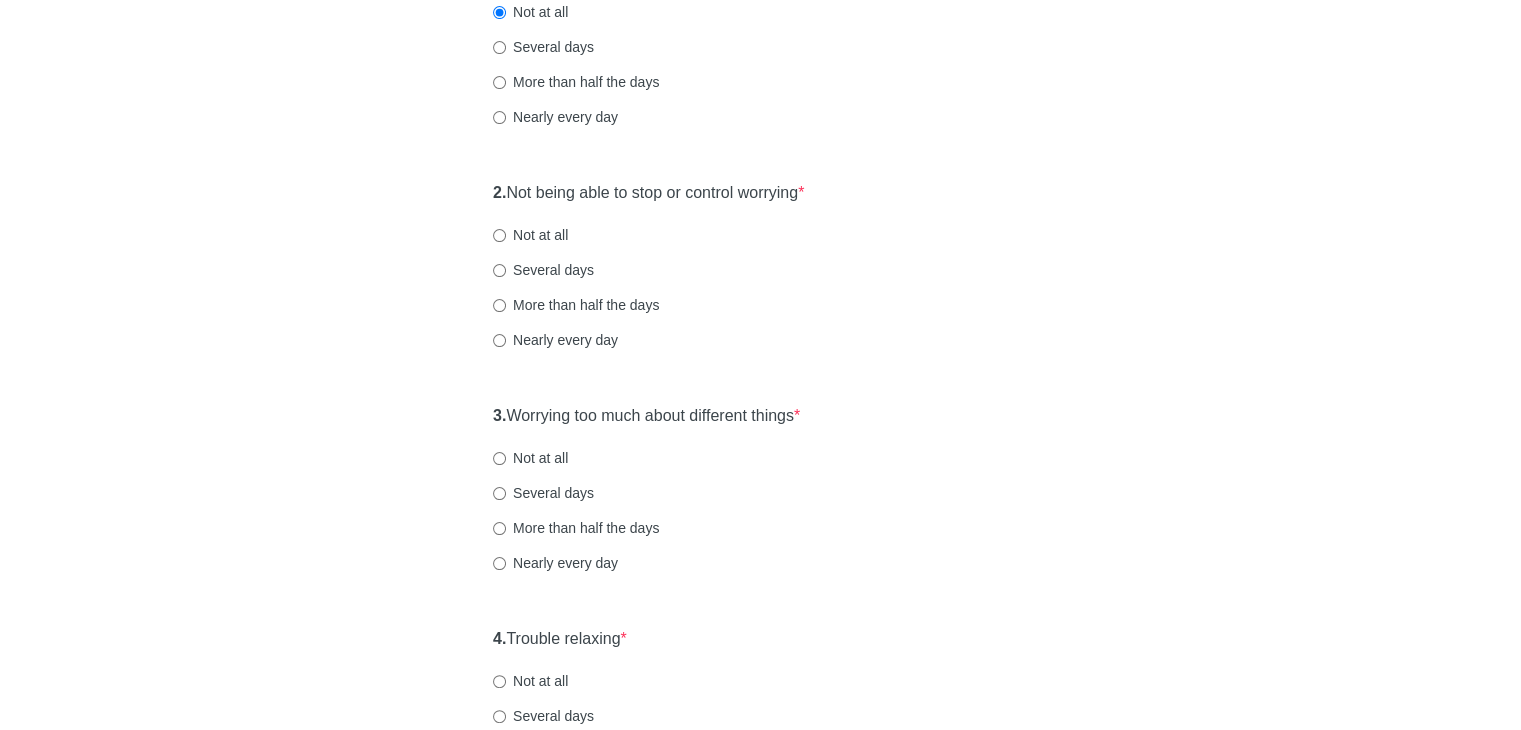 click on "Not at all" at bounding box center [530, 235] 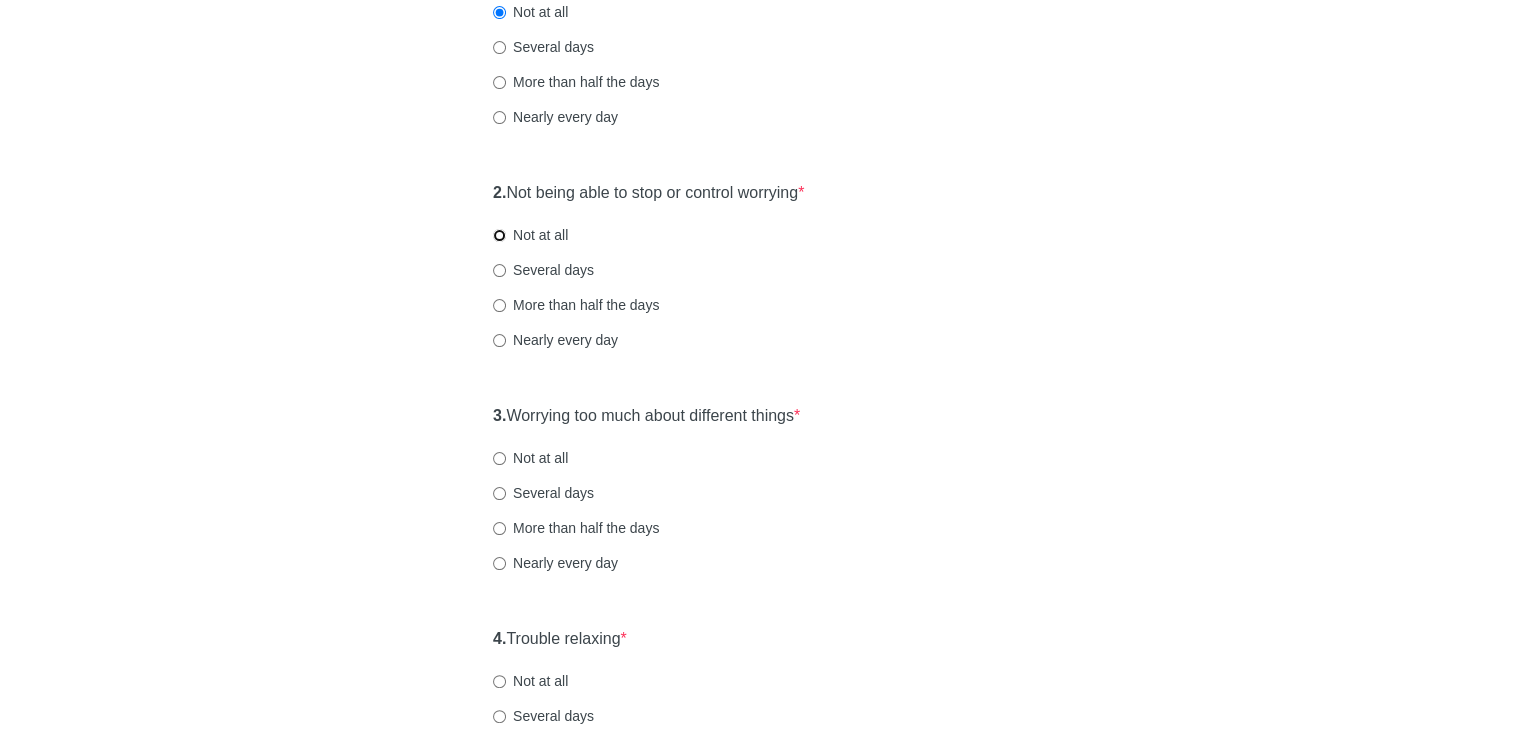 click on "Not at all" at bounding box center [499, 235] 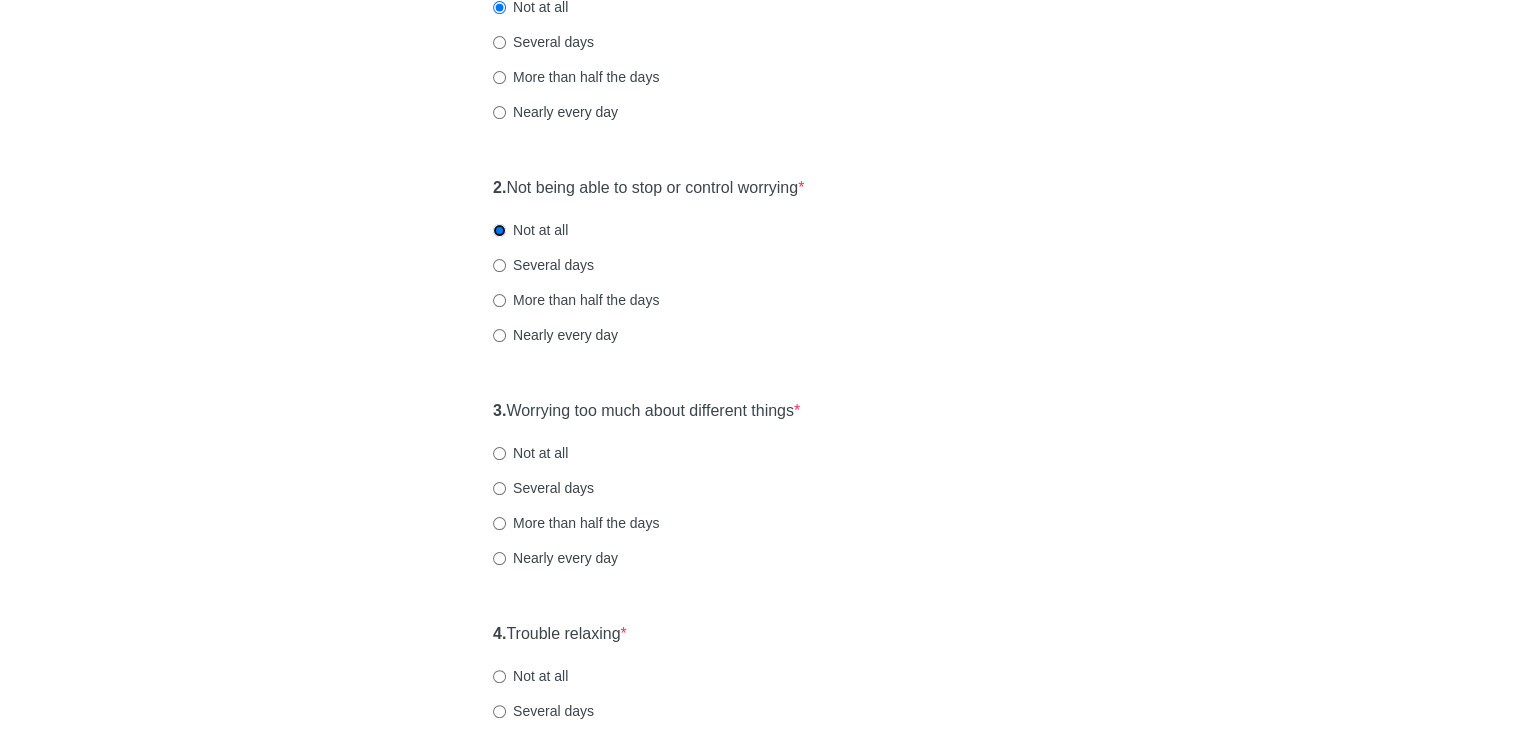 scroll, scrollTop: 400, scrollLeft: 0, axis: vertical 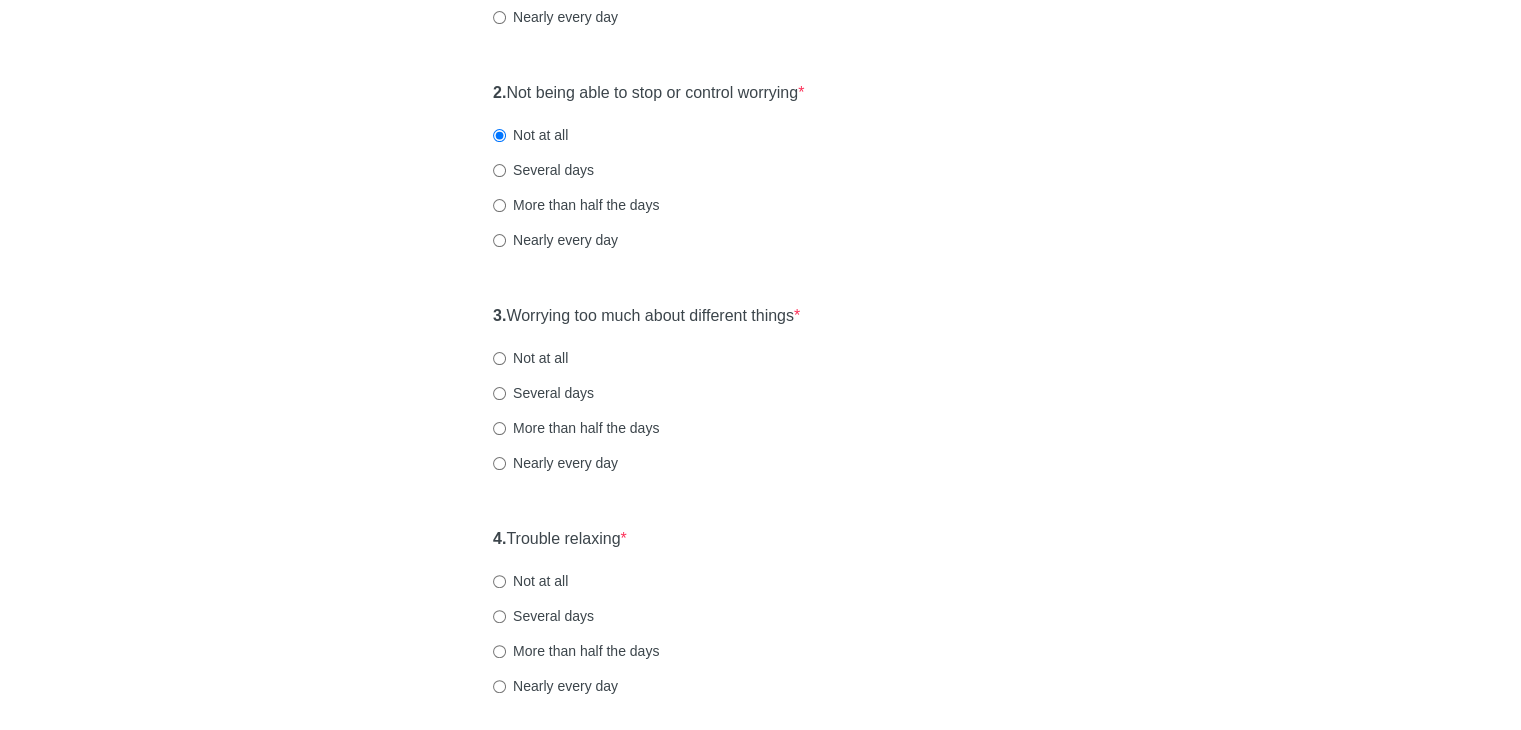 click on "Not at all" at bounding box center [530, 358] 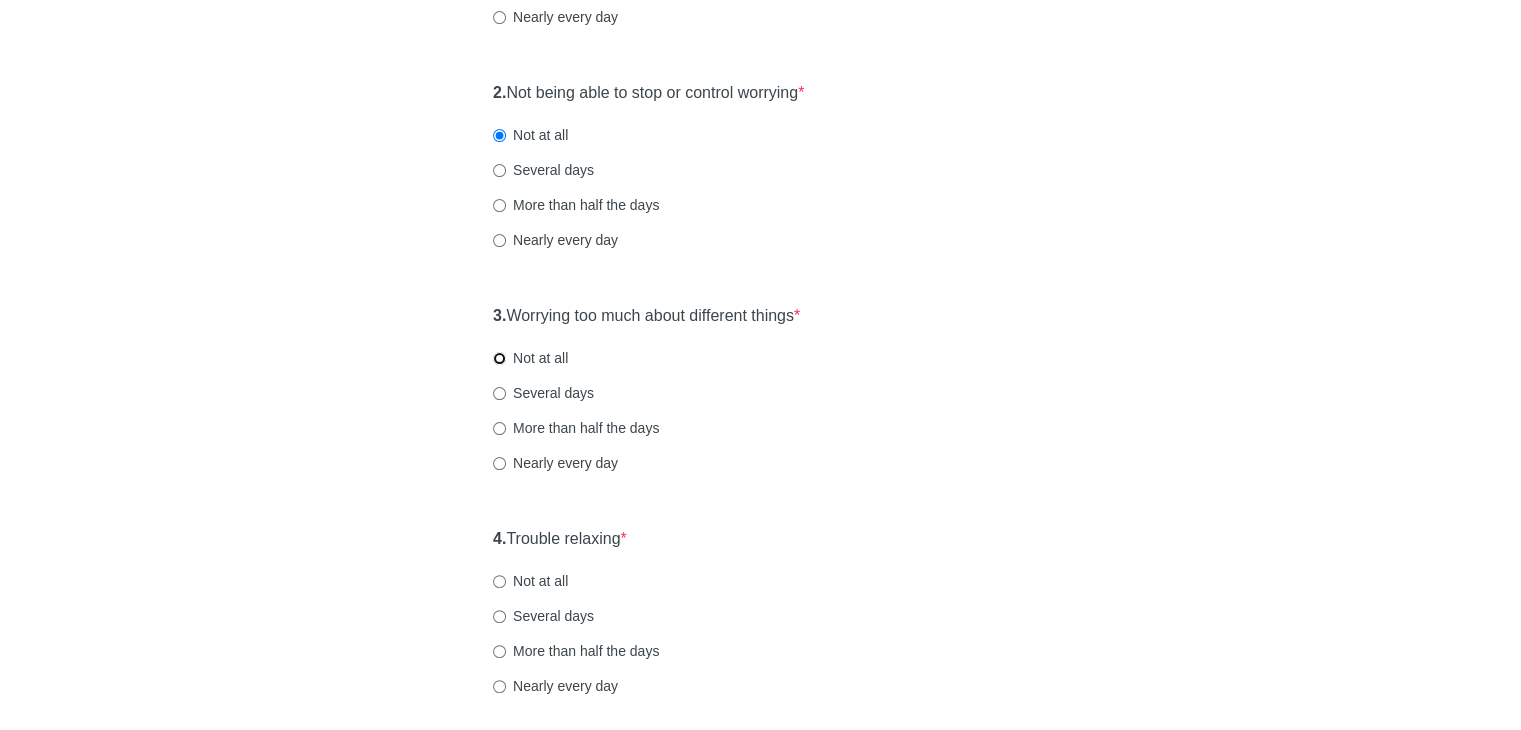 click on "Not at all" at bounding box center (499, 358) 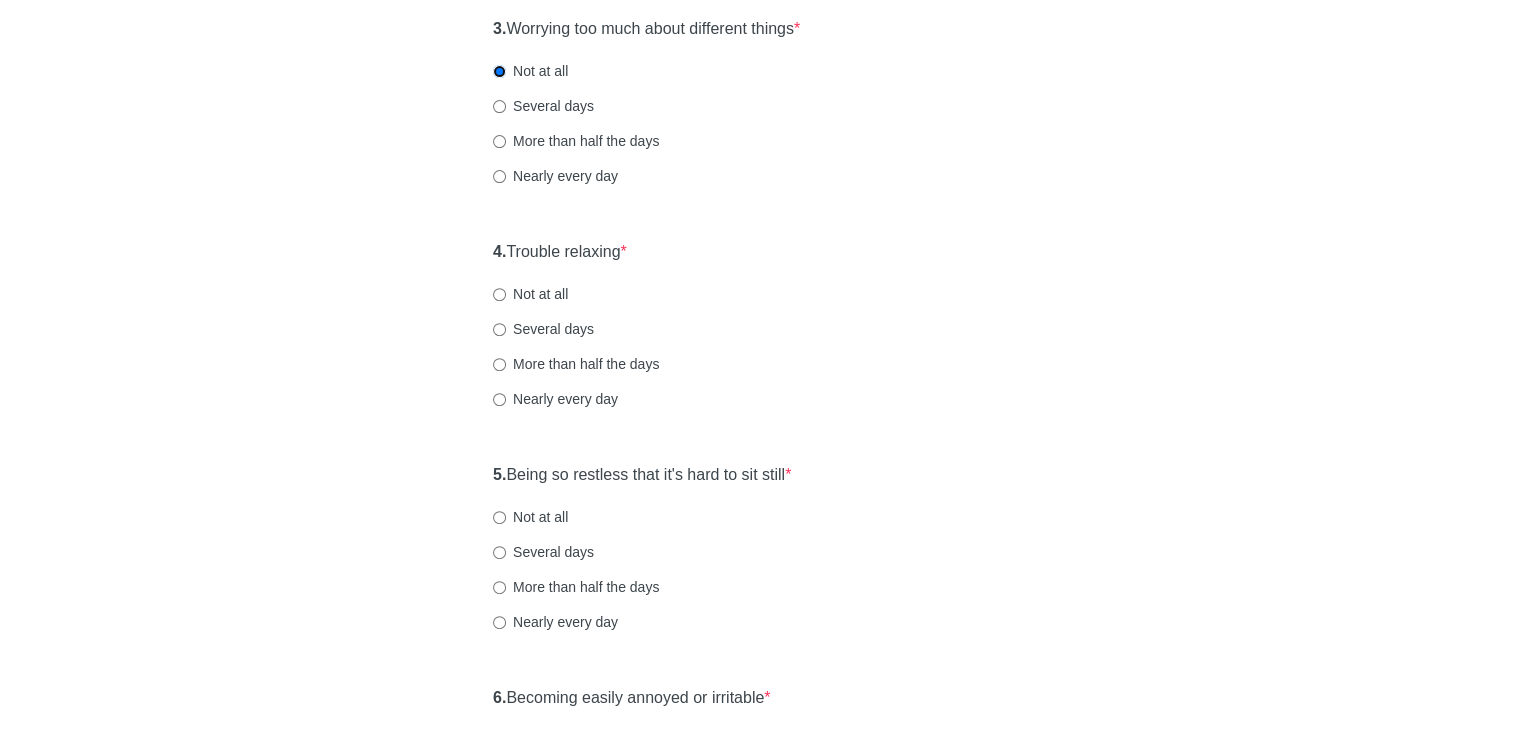 scroll, scrollTop: 700, scrollLeft: 0, axis: vertical 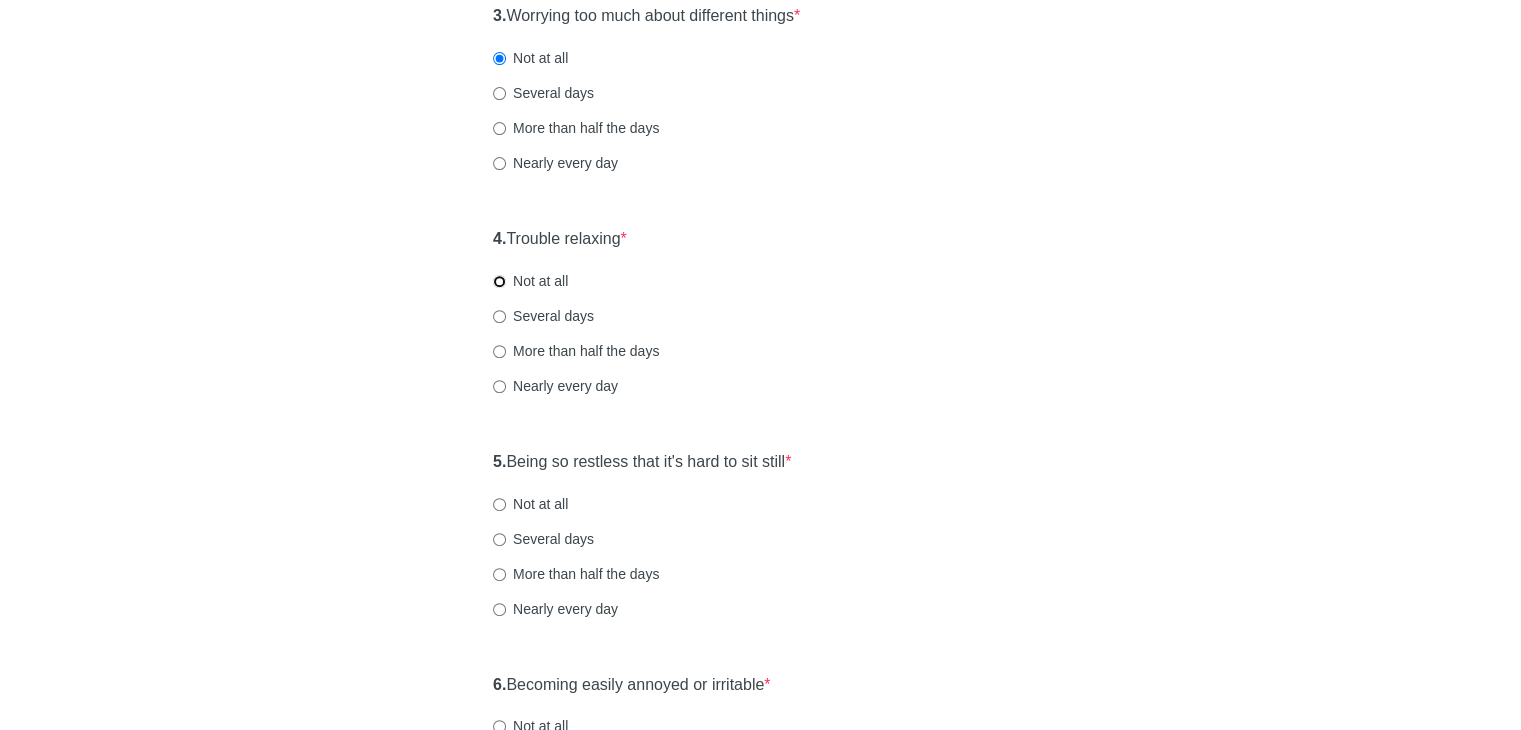 click on "Not at all" at bounding box center [499, 281] 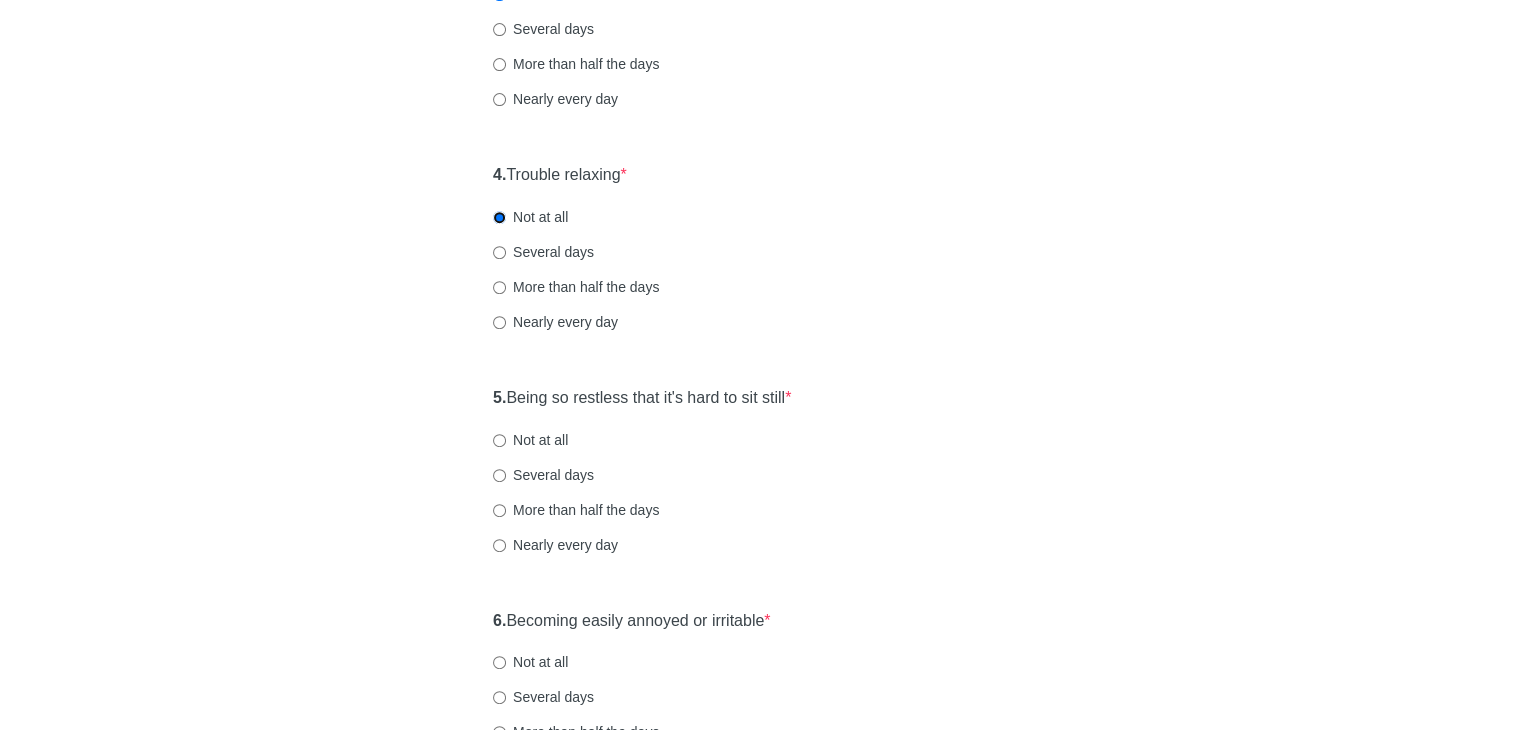 scroll, scrollTop: 800, scrollLeft: 0, axis: vertical 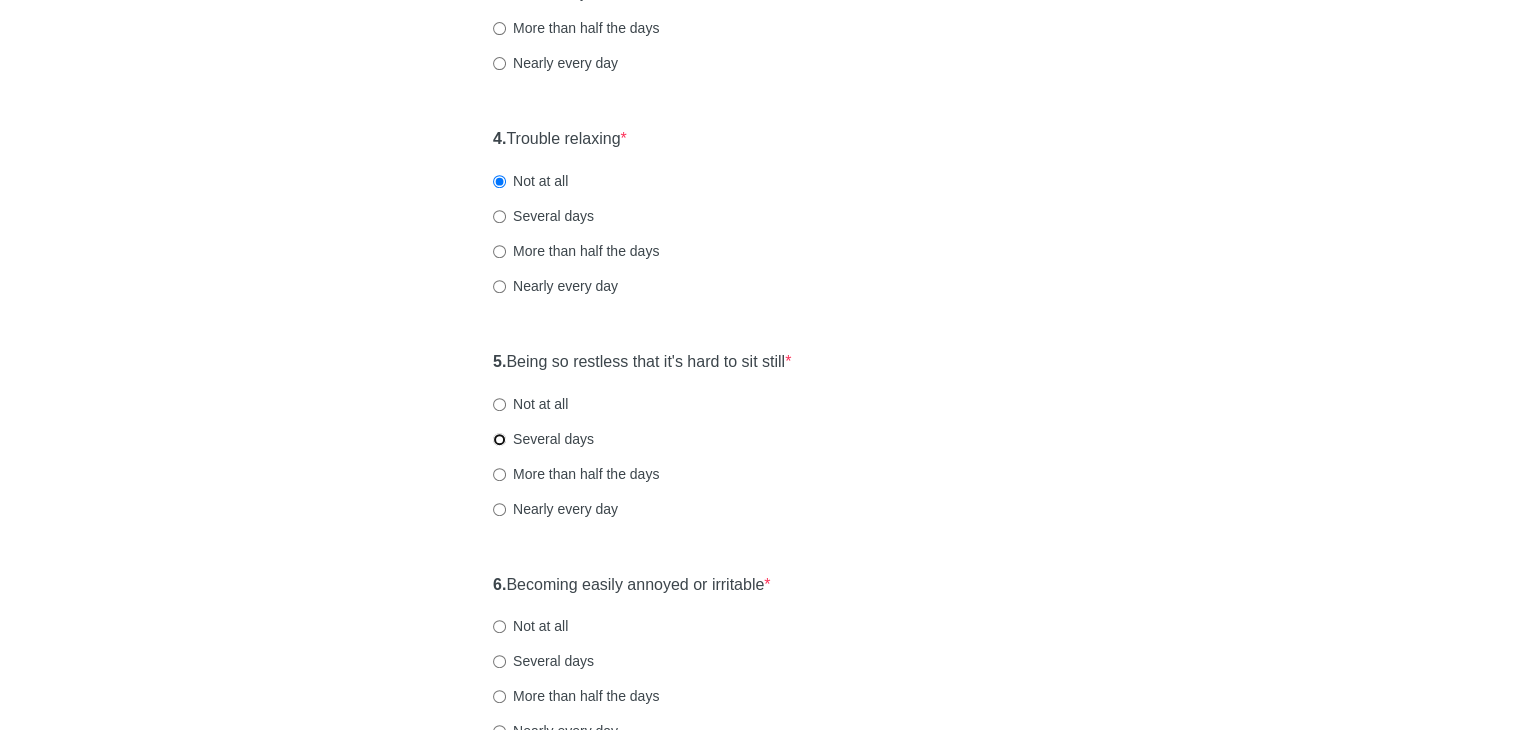 click on "Several days" at bounding box center [499, 439] 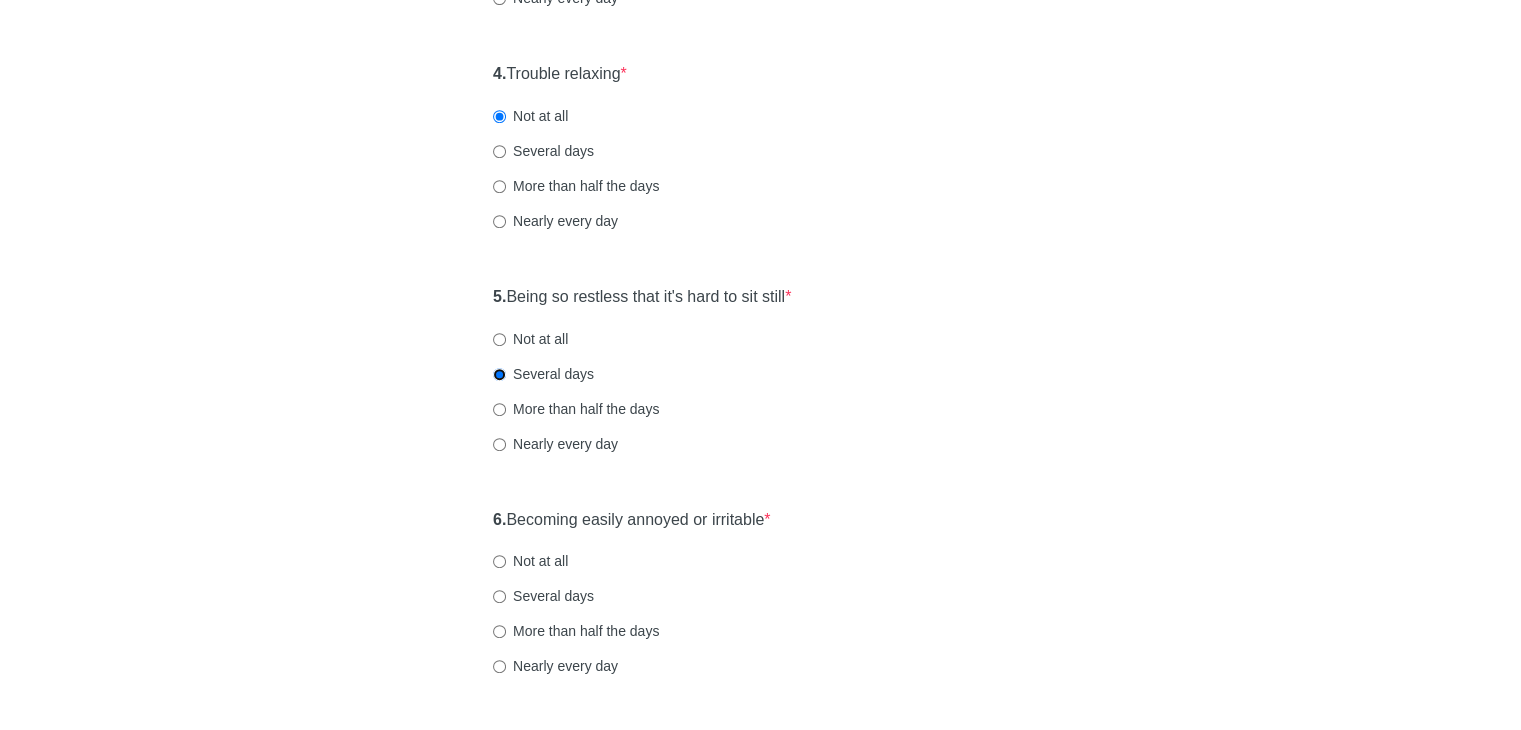 scroll, scrollTop: 900, scrollLeft: 0, axis: vertical 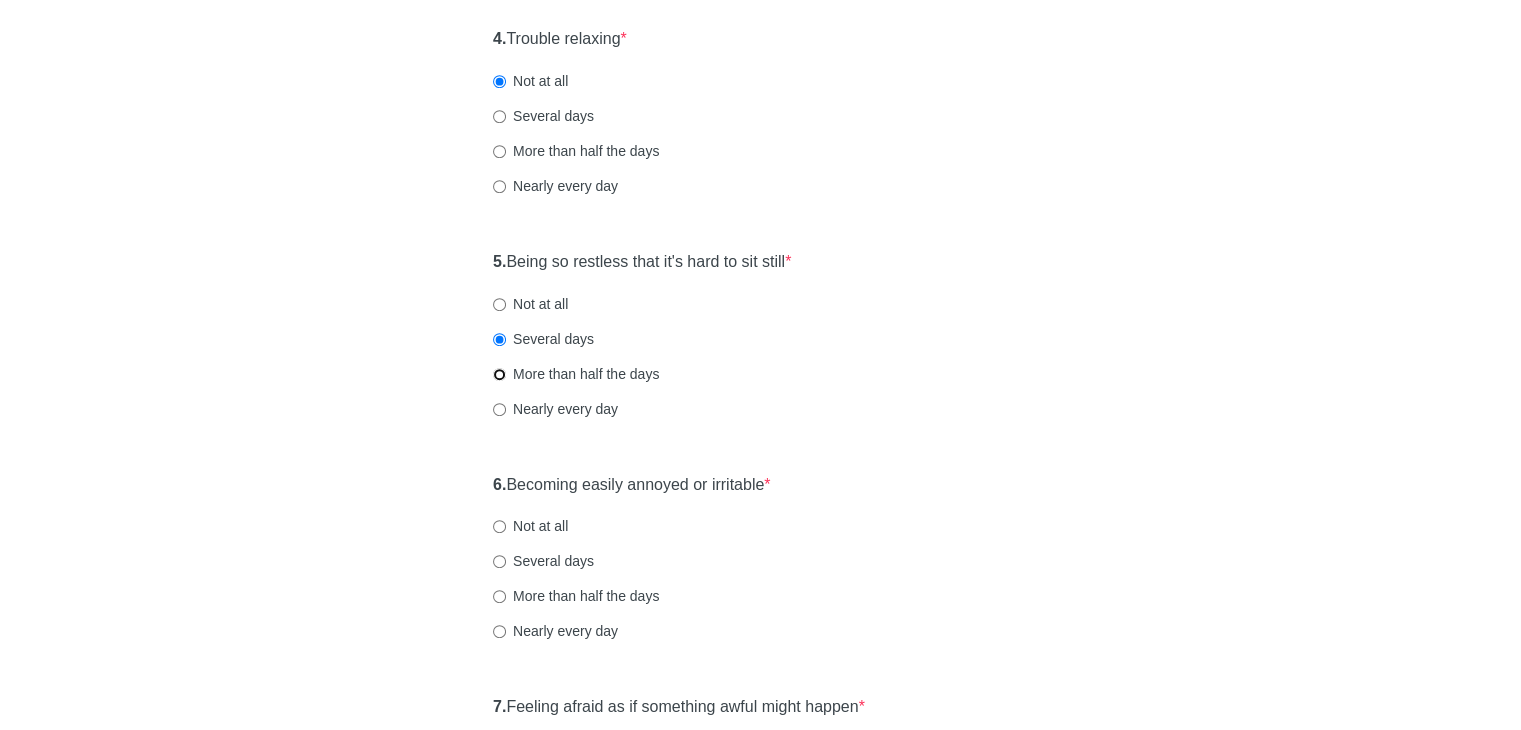 click on "More than half the days" at bounding box center (499, 374) 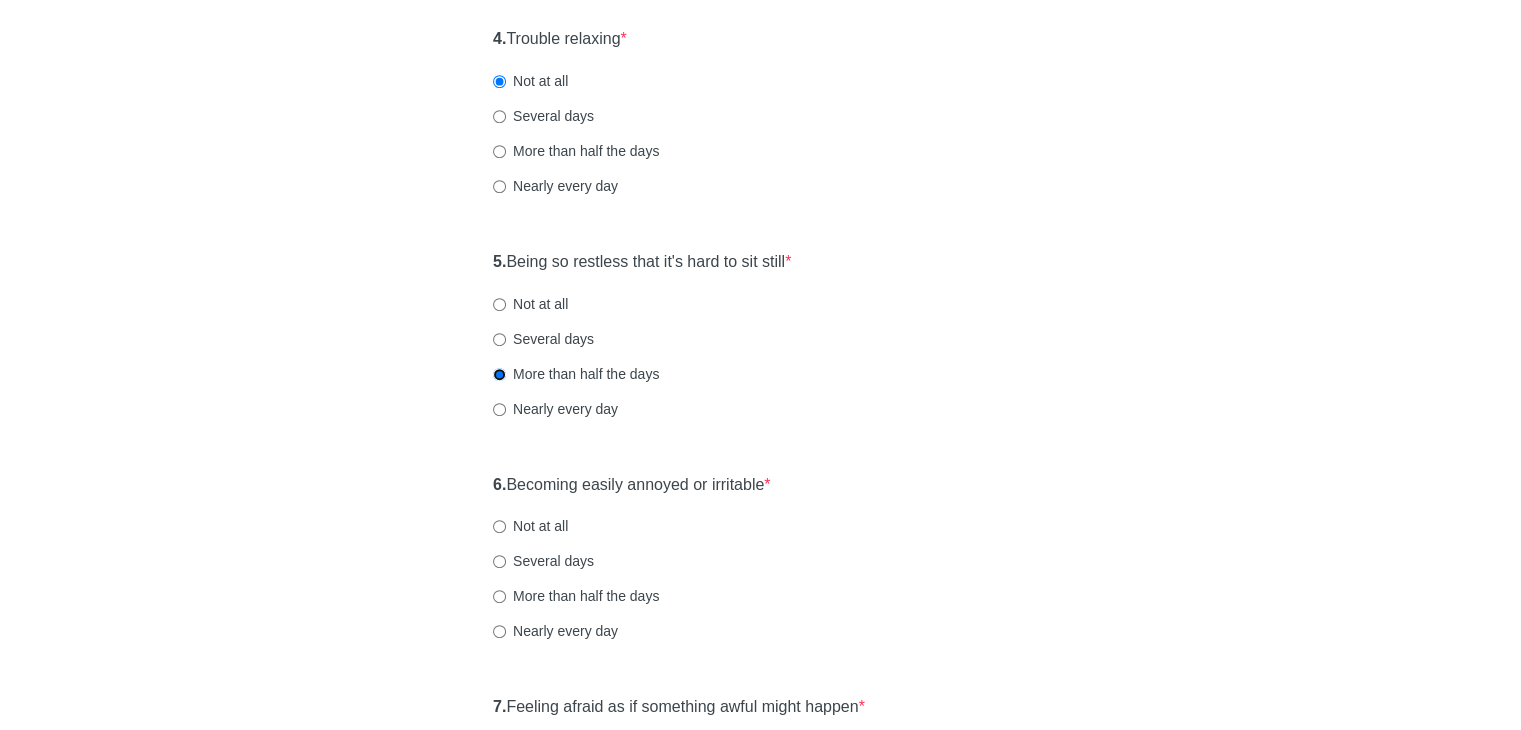 scroll, scrollTop: 1000, scrollLeft: 0, axis: vertical 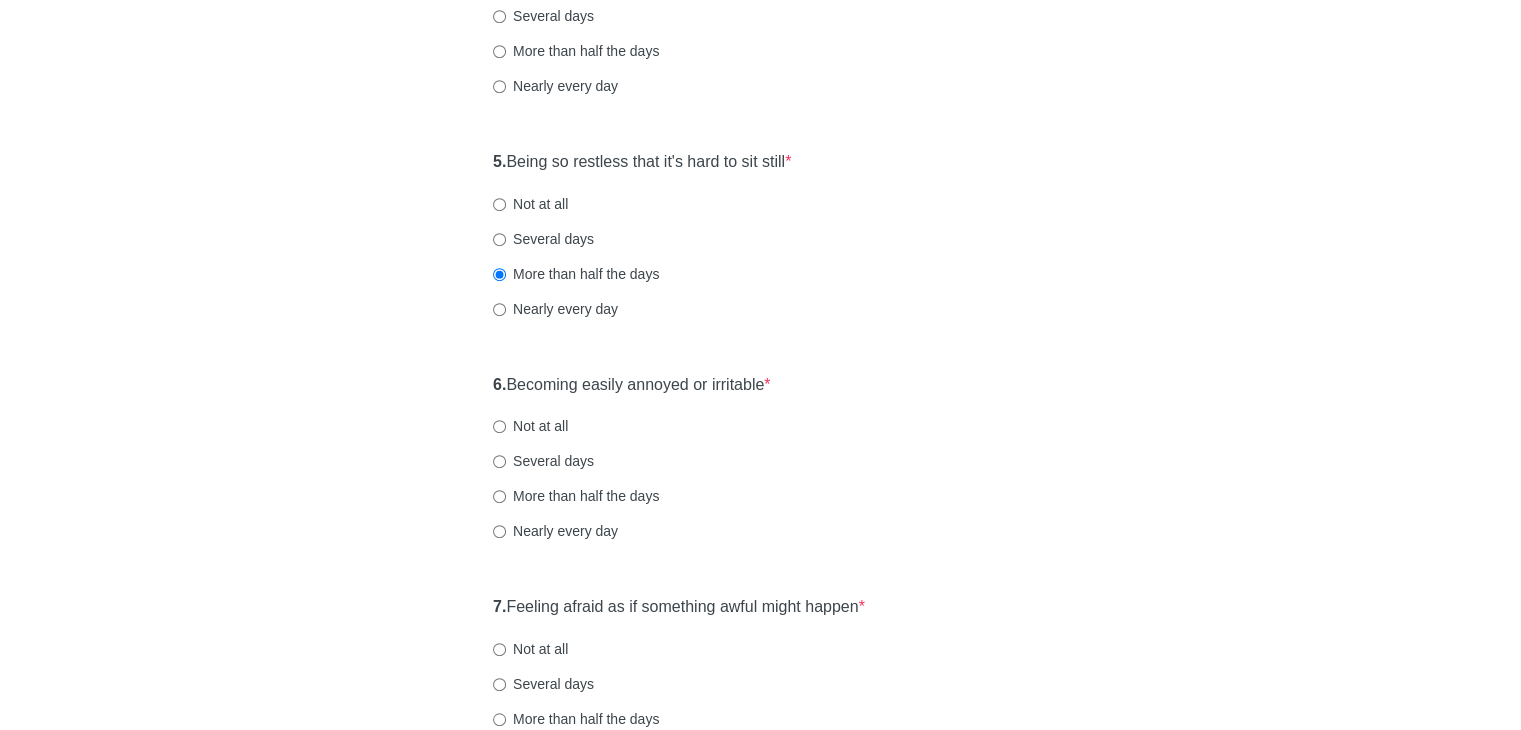 click on "Not at all" at bounding box center (530, 426) 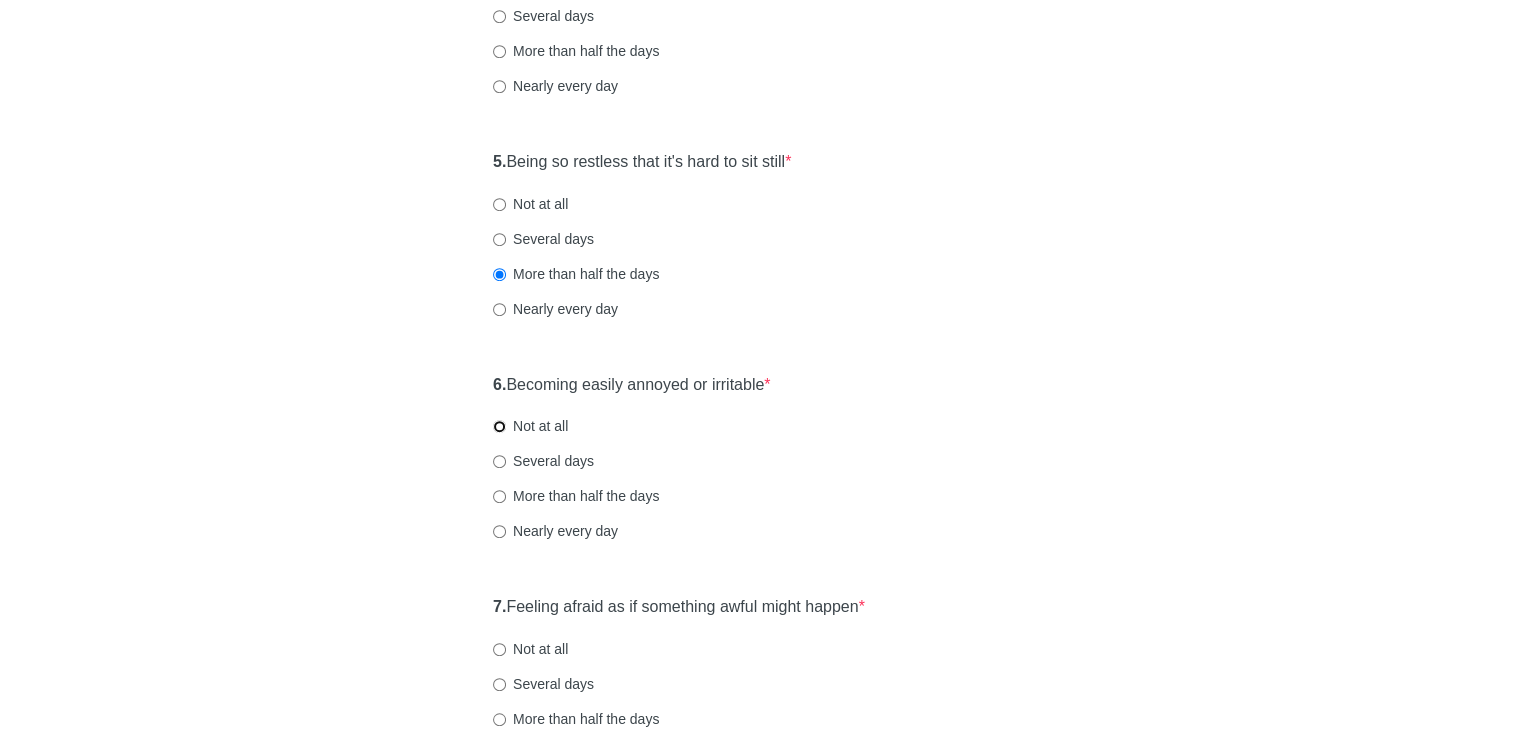 click on "Not at all" at bounding box center (499, 426) 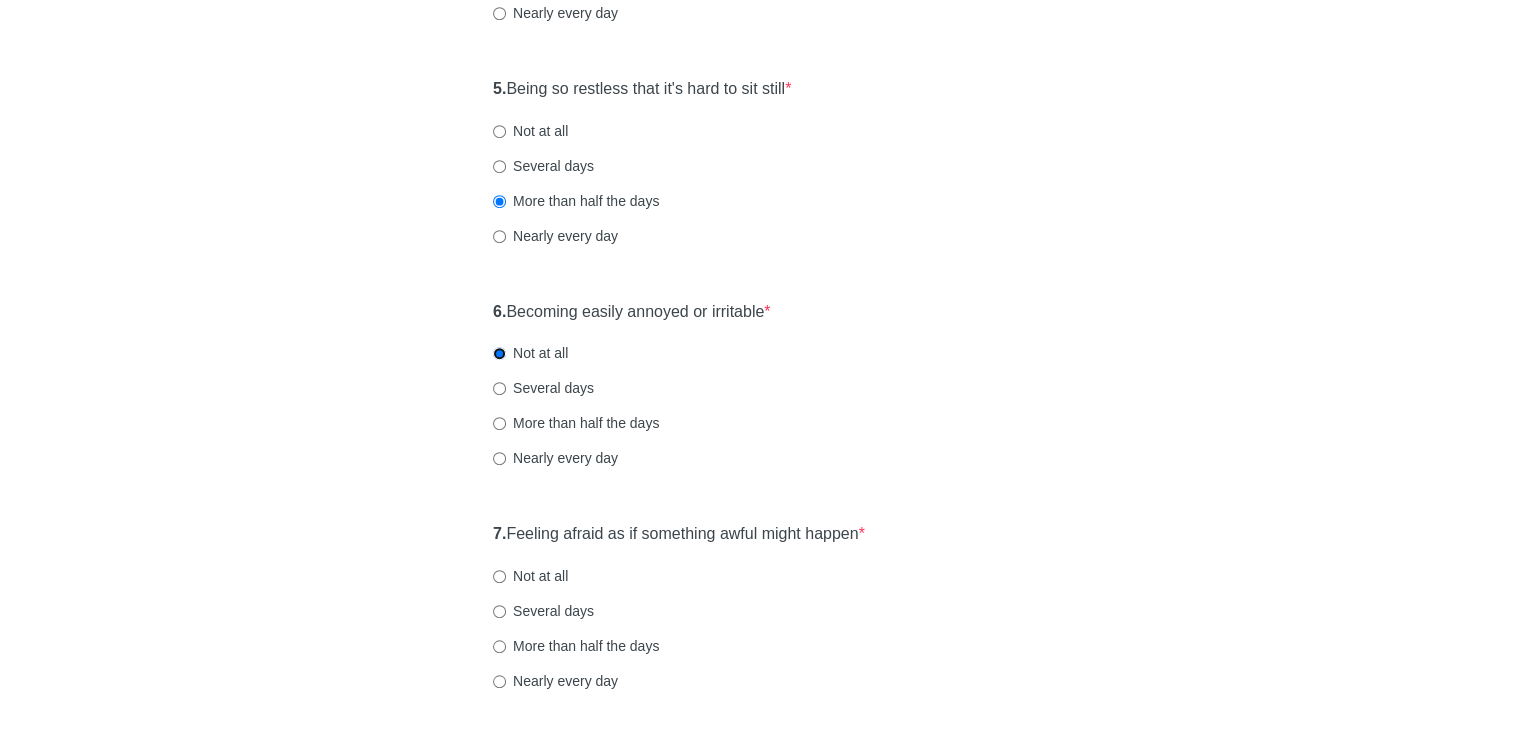 scroll, scrollTop: 1200, scrollLeft: 0, axis: vertical 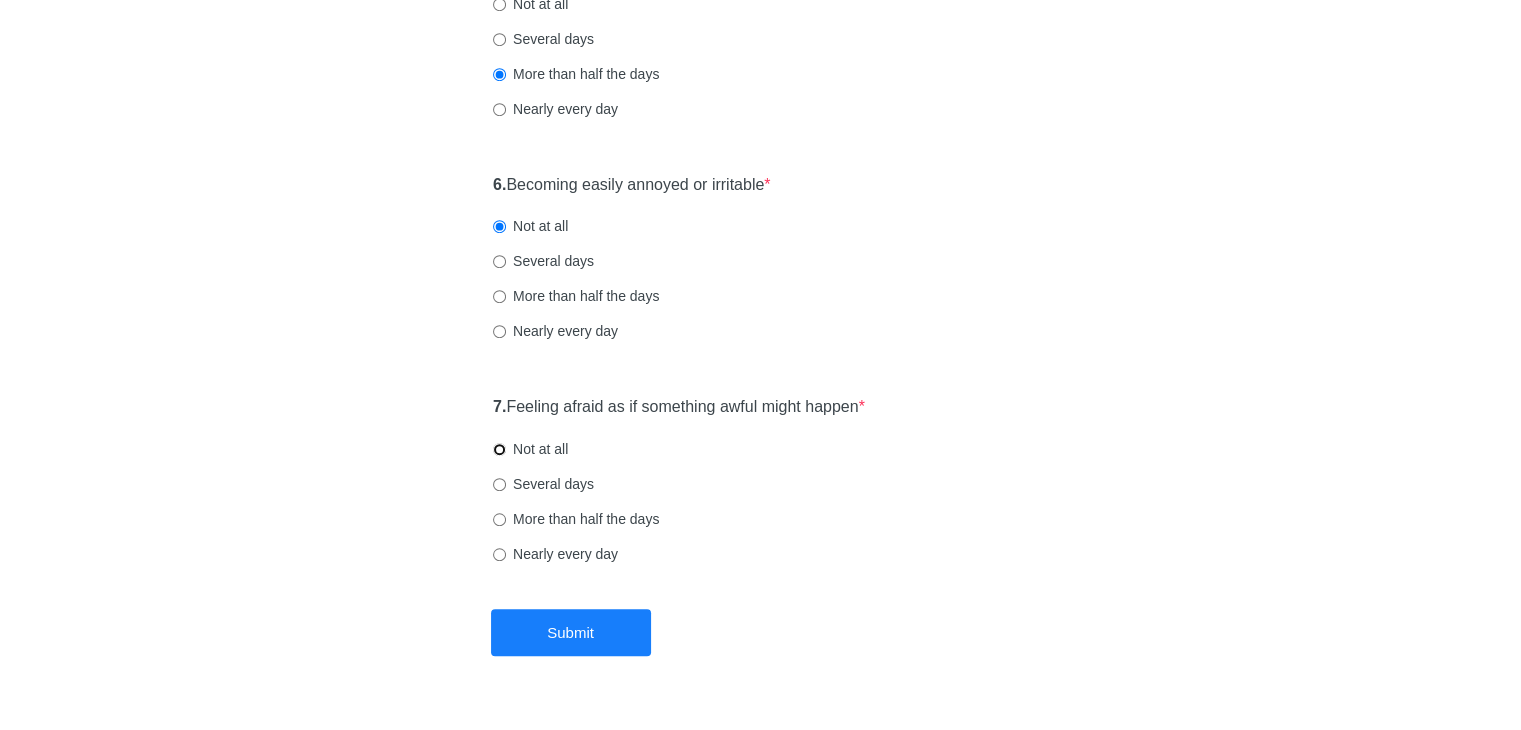 click on "Not at all" at bounding box center (499, 449) 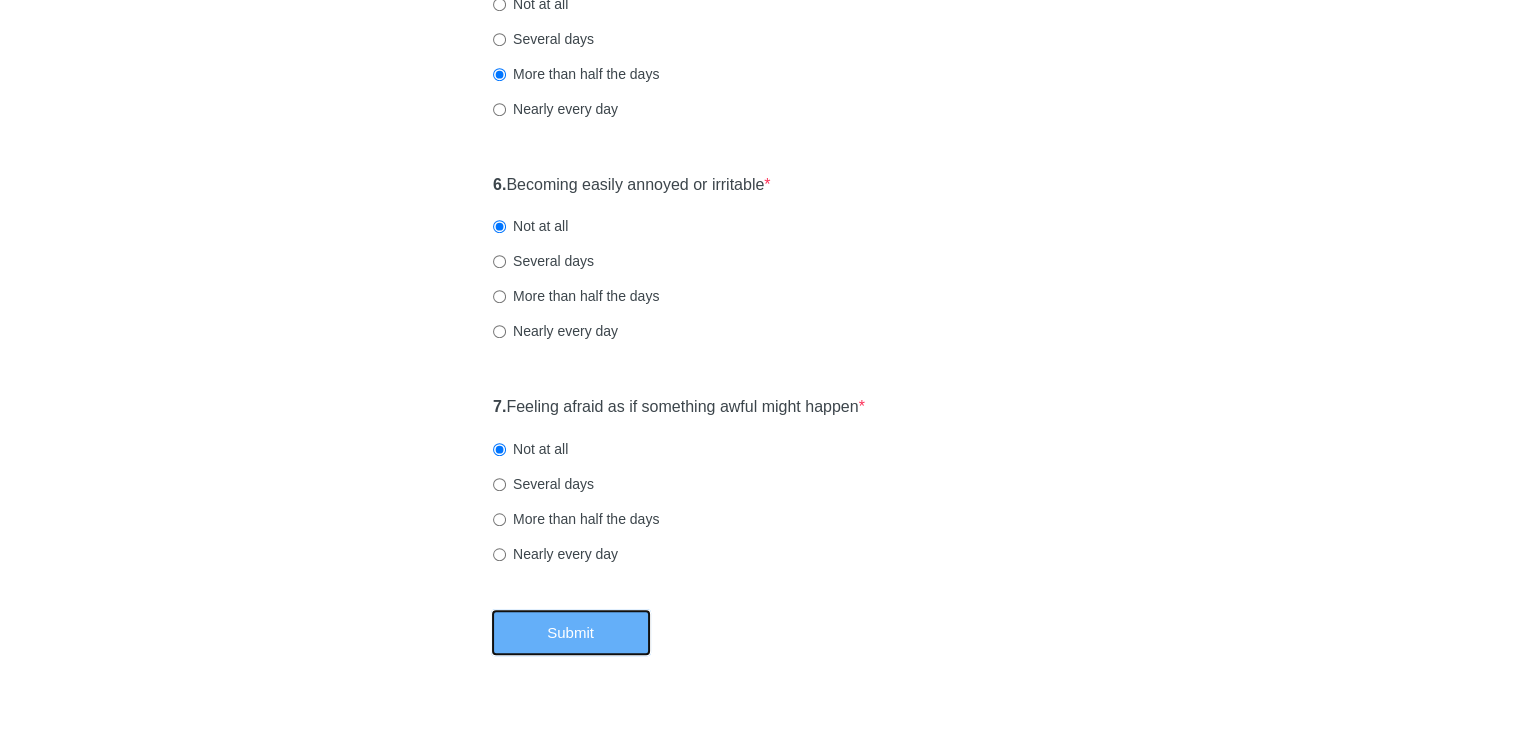 click on "Submit" at bounding box center [571, 632] 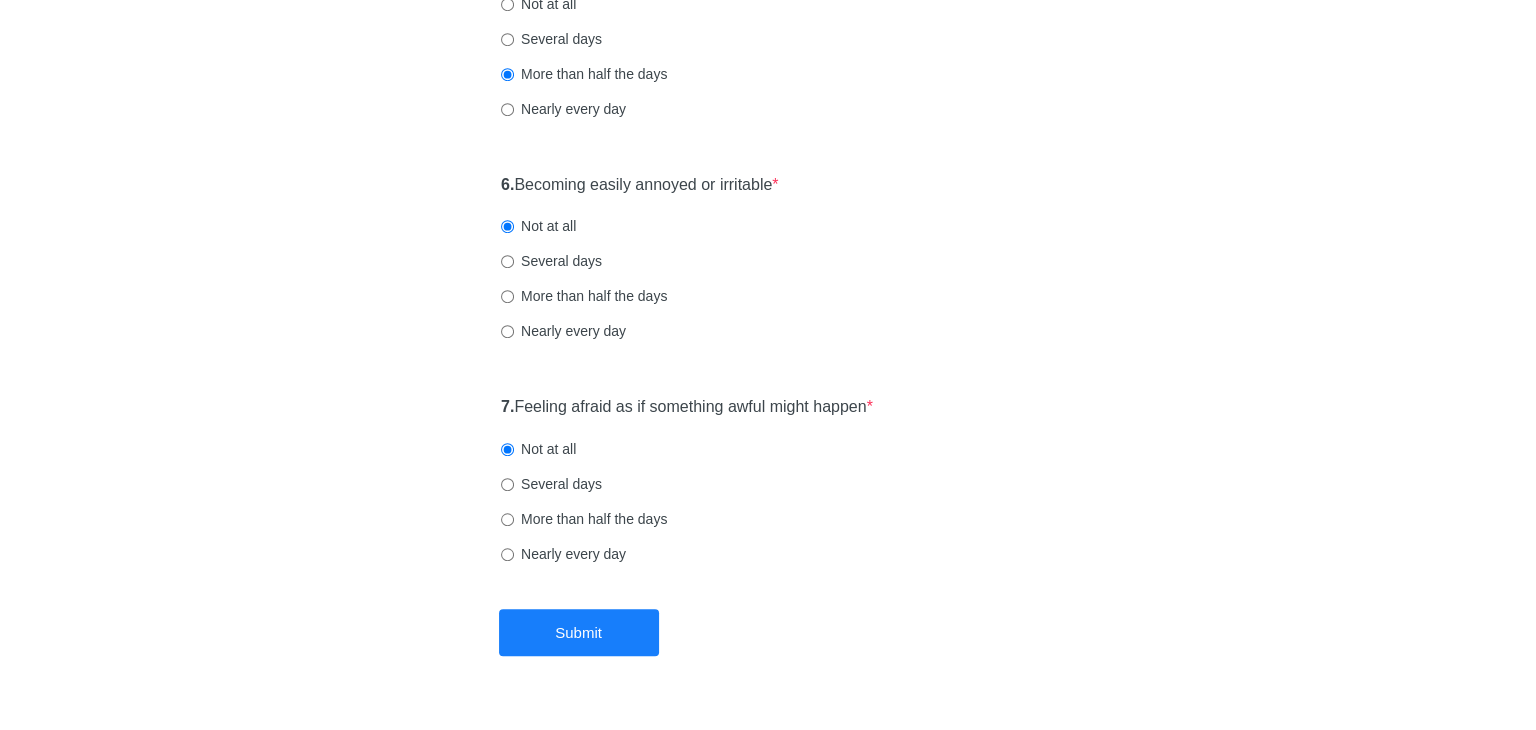 scroll, scrollTop: 0, scrollLeft: 0, axis: both 